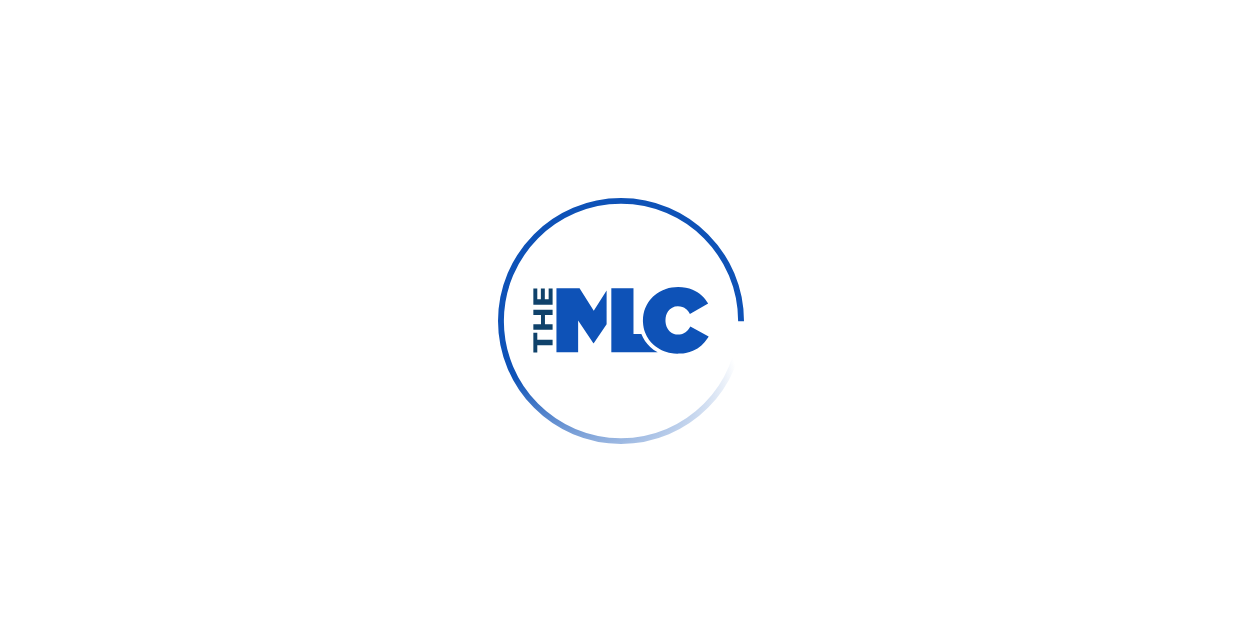 scroll, scrollTop: 0, scrollLeft: 0, axis: both 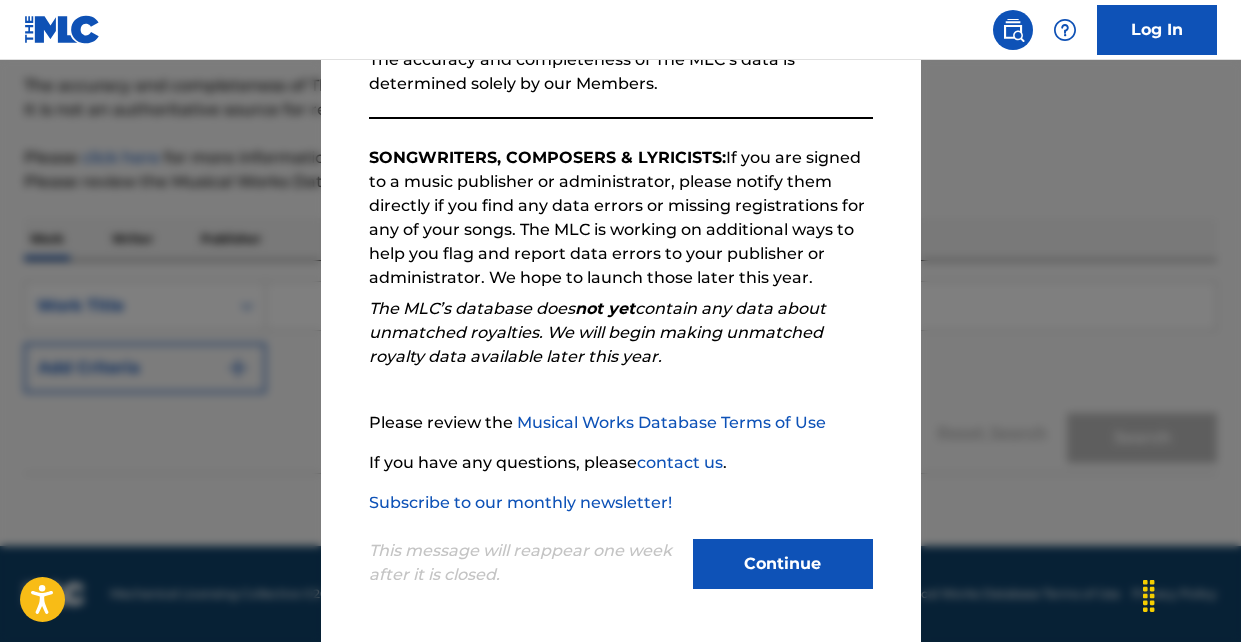 click on "Continue" at bounding box center (783, 564) 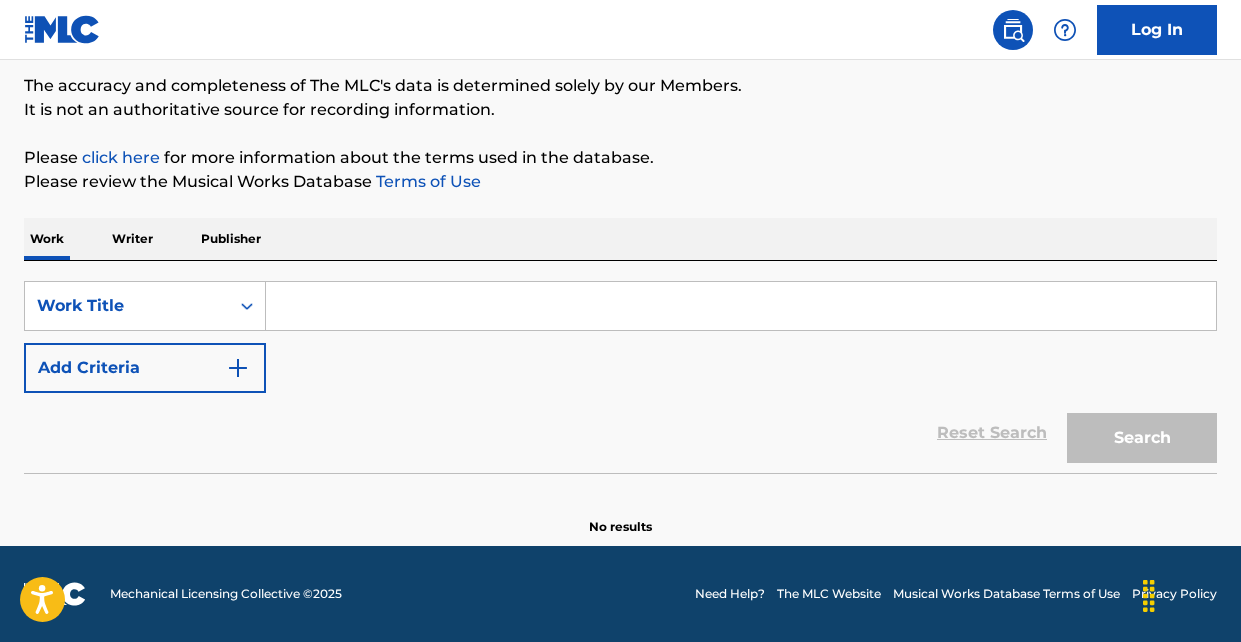 click on "Add Criteria" at bounding box center [145, 368] 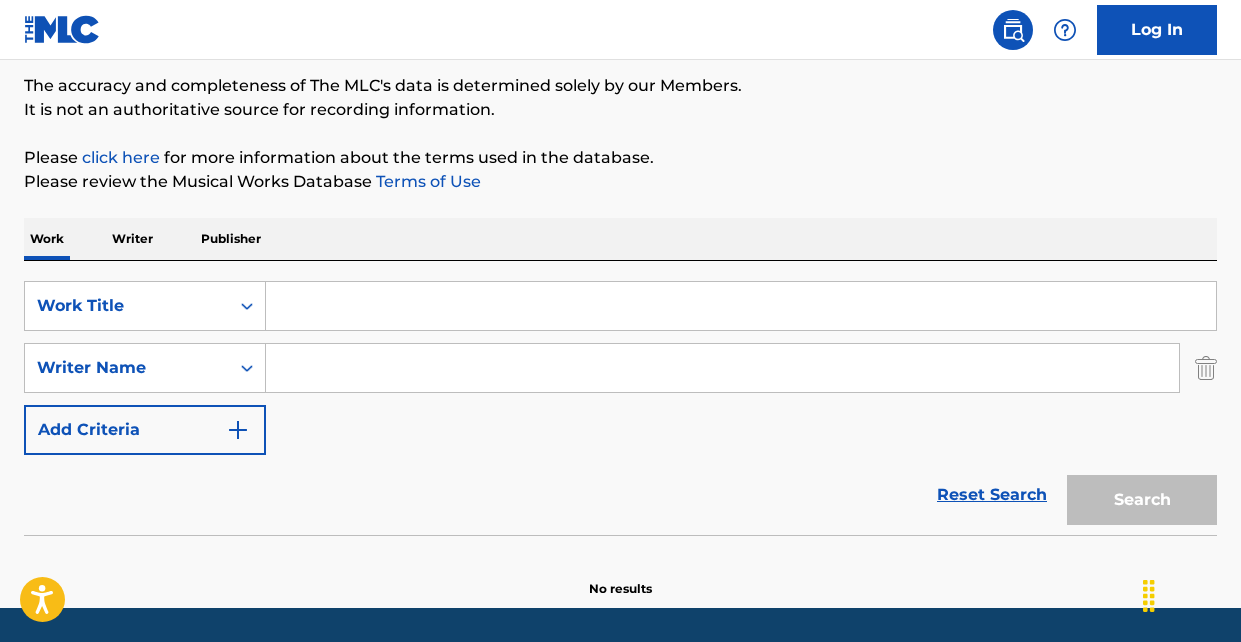 click at bounding box center (722, 368) 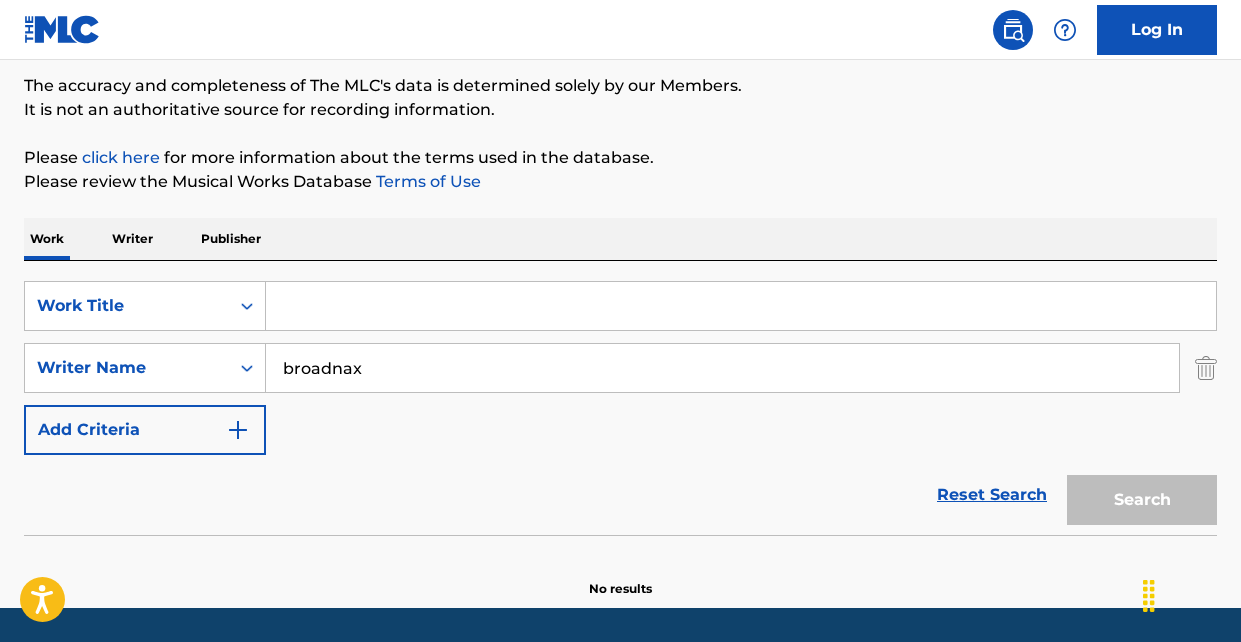 type on "broadnax" 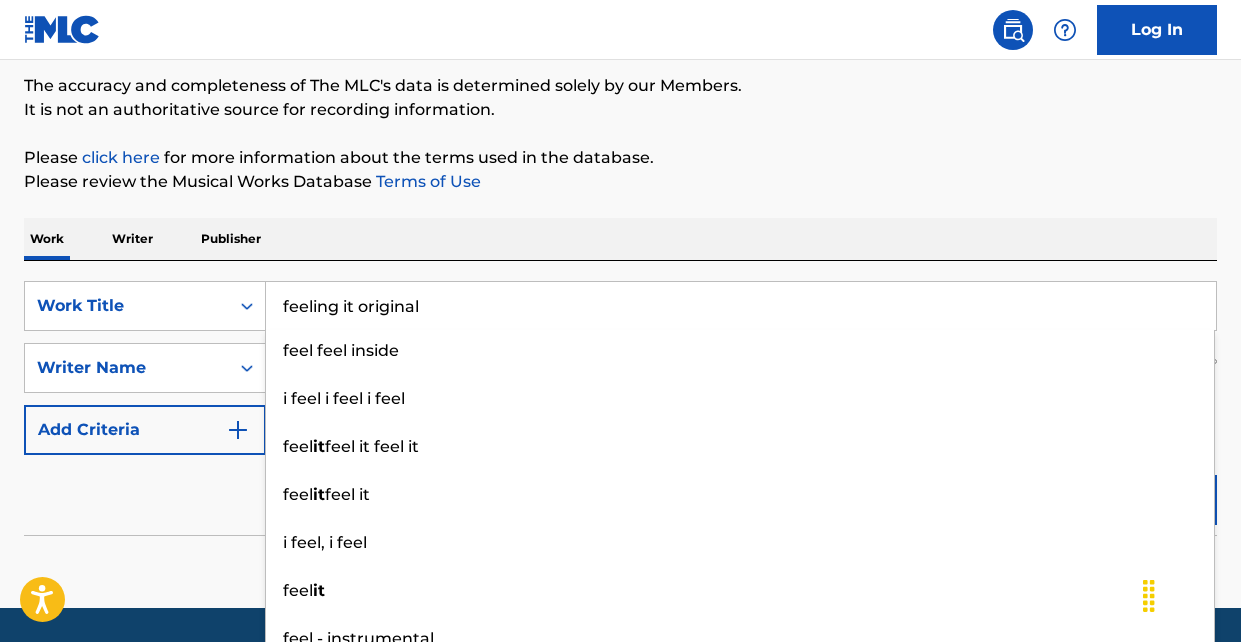 click on "feeling it original" at bounding box center [741, 306] 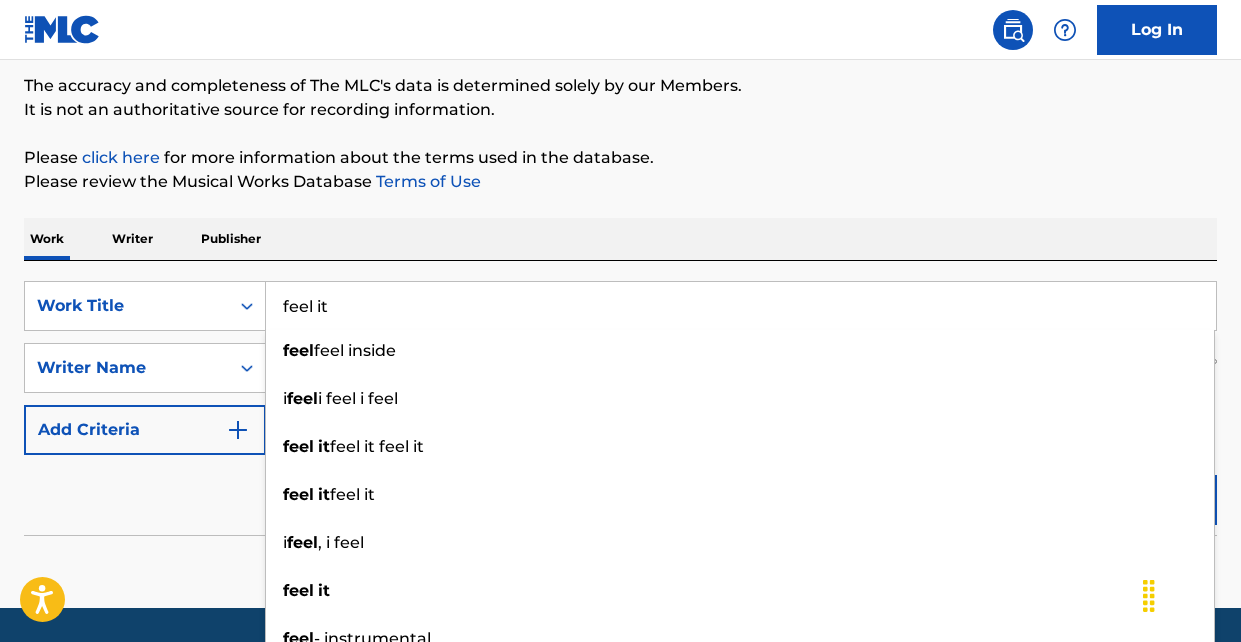 type on "feel it" 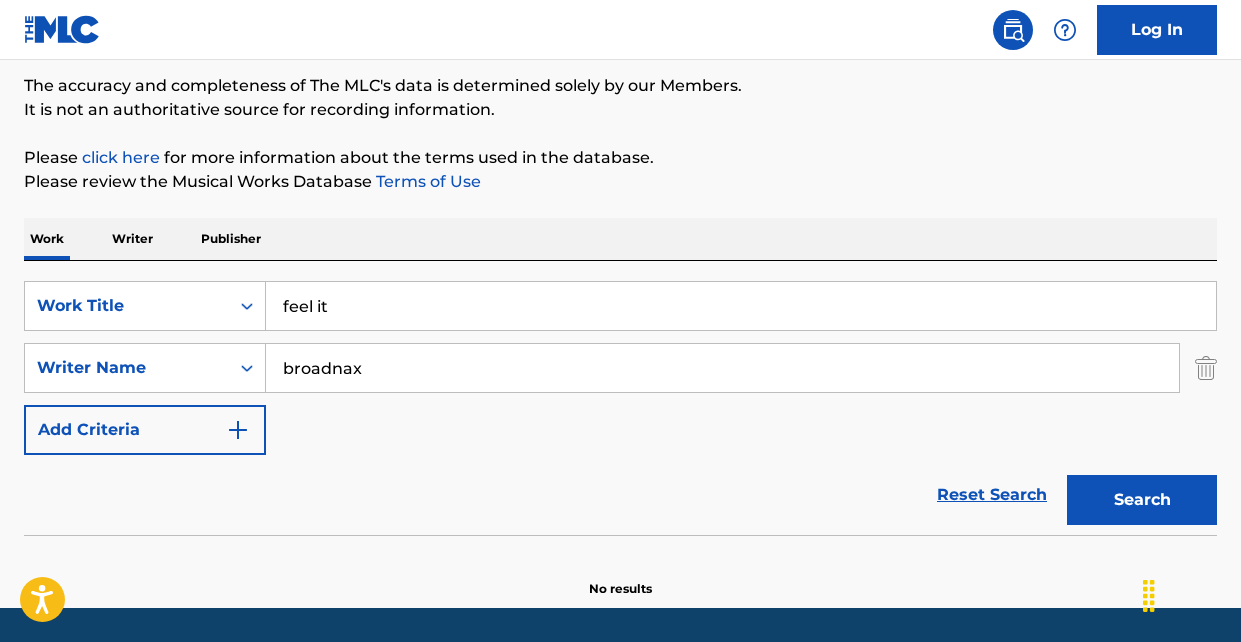click on "Search" at bounding box center [1142, 500] 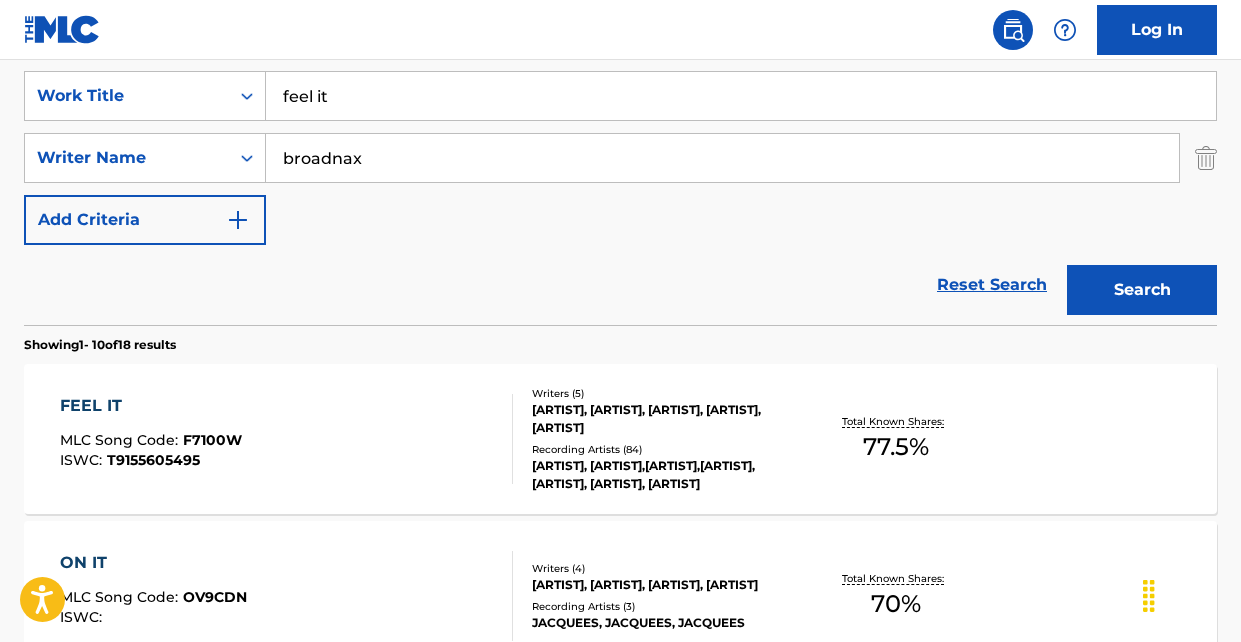 scroll, scrollTop: 378, scrollLeft: 0, axis: vertical 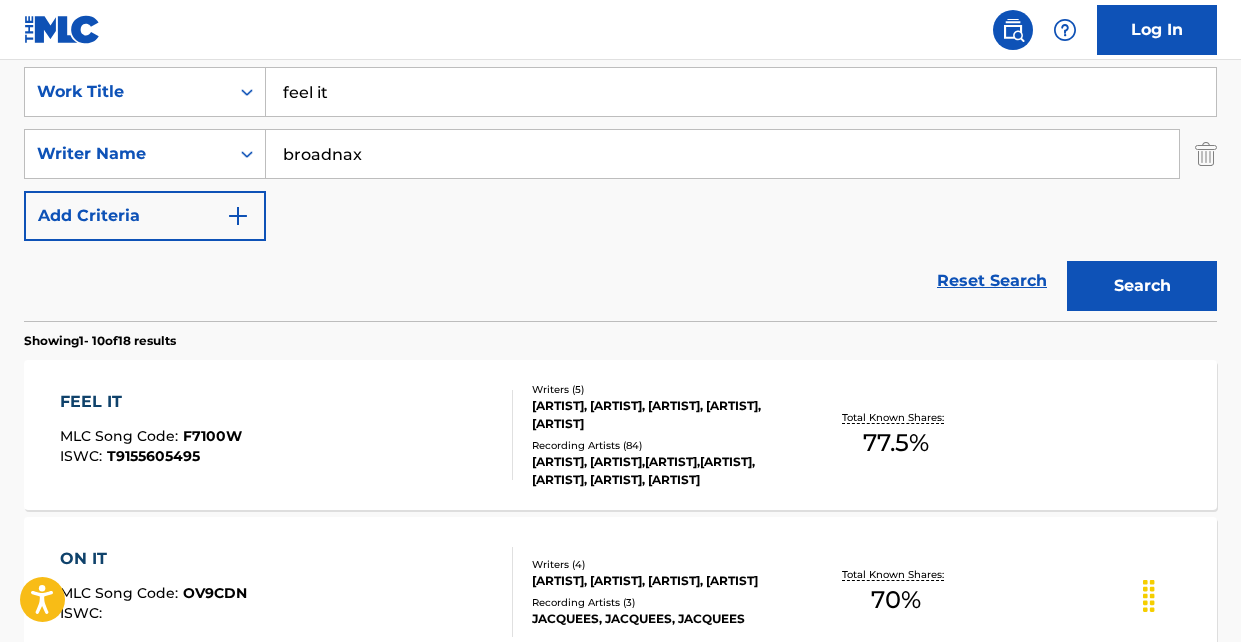 click on "FEEL IT MLC Song Code : F7100W ISWC : T9155605495" at bounding box center [286, 435] 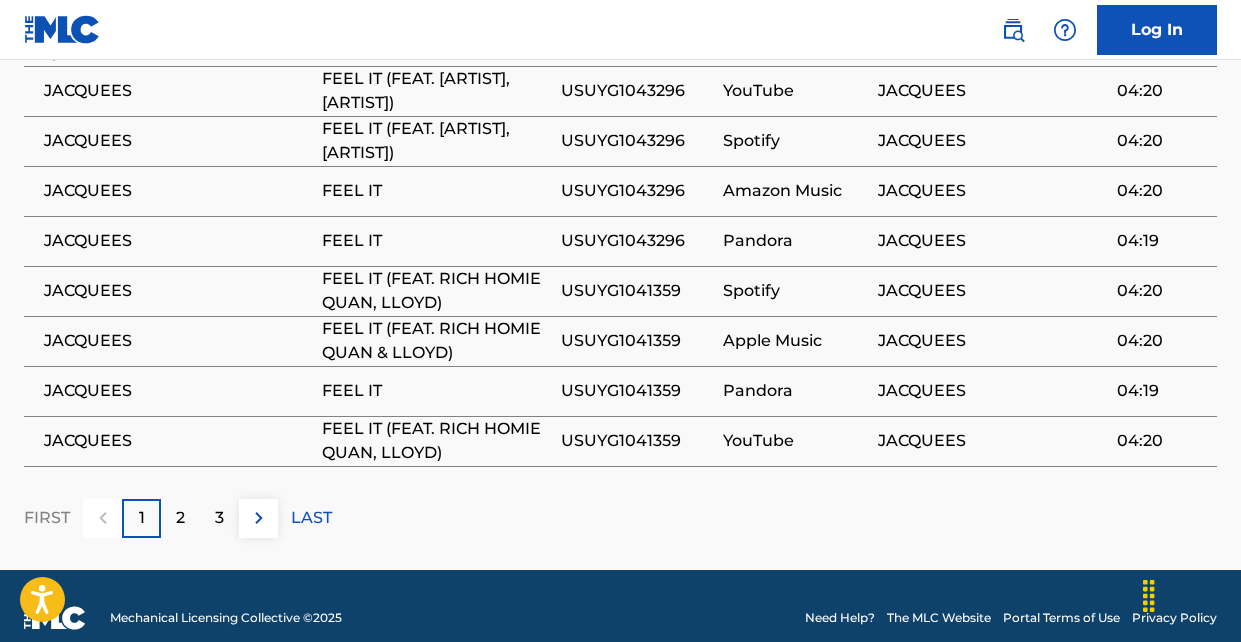 scroll, scrollTop: 3285, scrollLeft: 0, axis: vertical 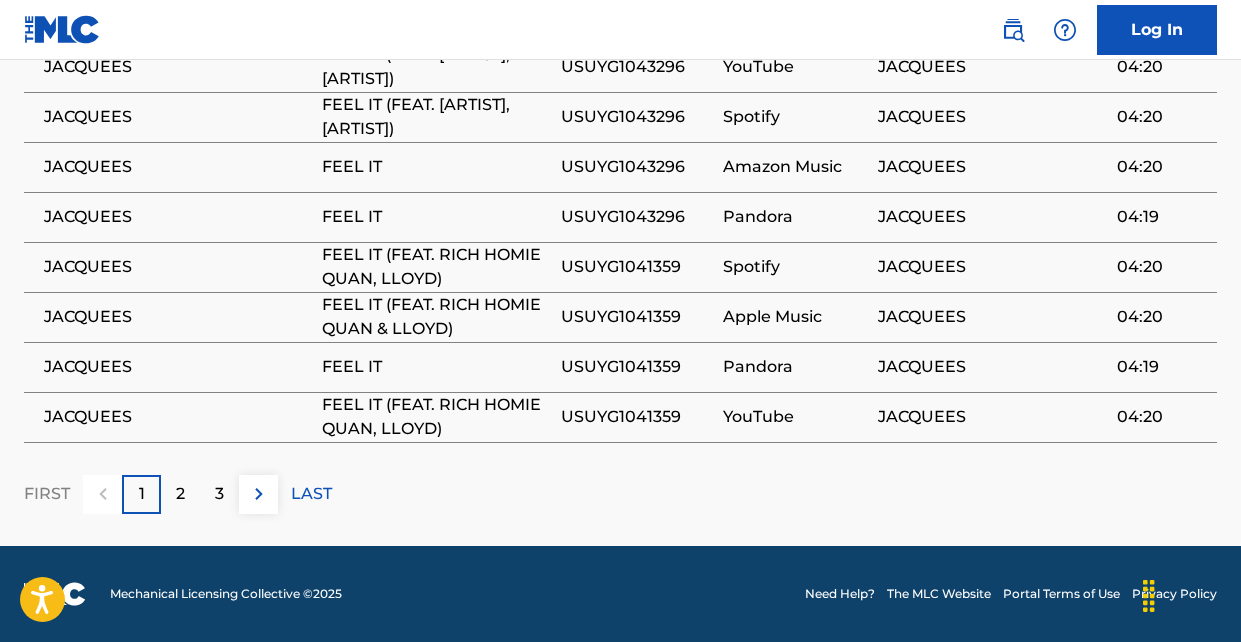 click on "2" at bounding box center (180, 494) 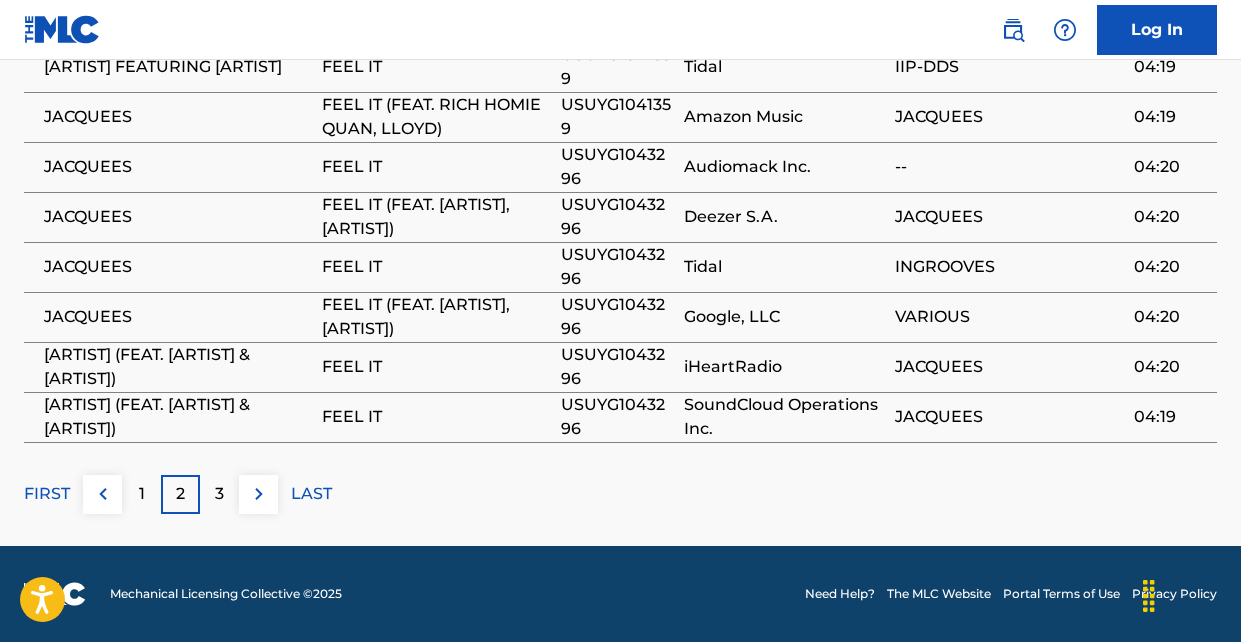 click on "3" at bounding box center (219, 494) 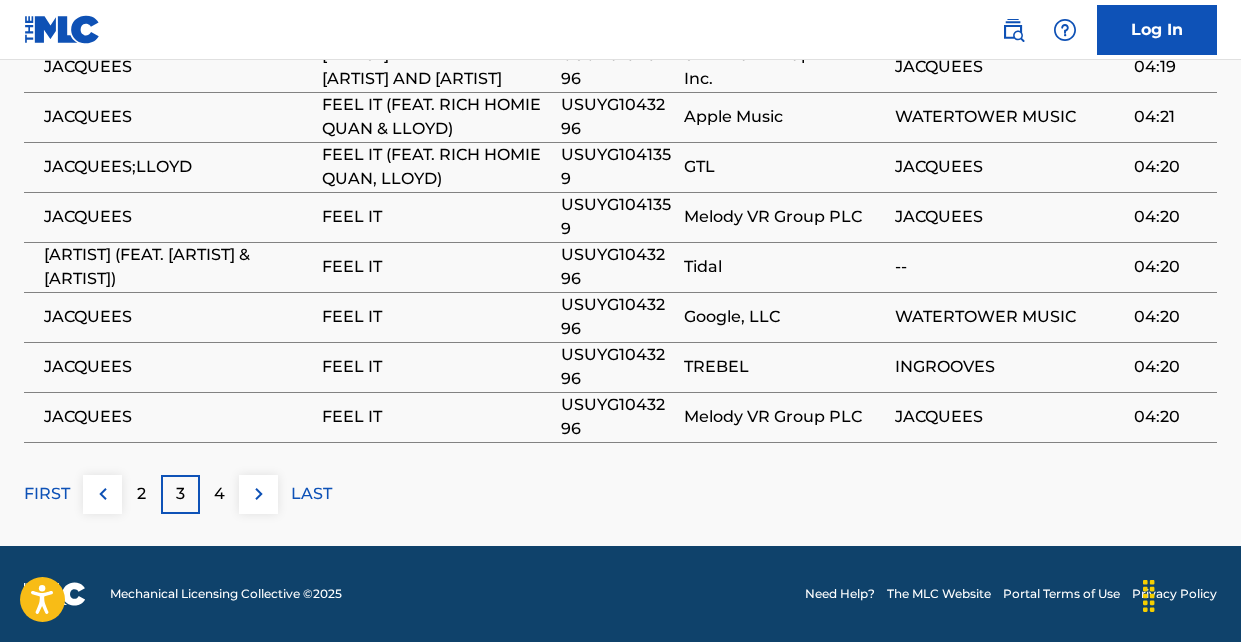 scroll, scrollTop: 3236, scrollLeft: 0, axis: vertical 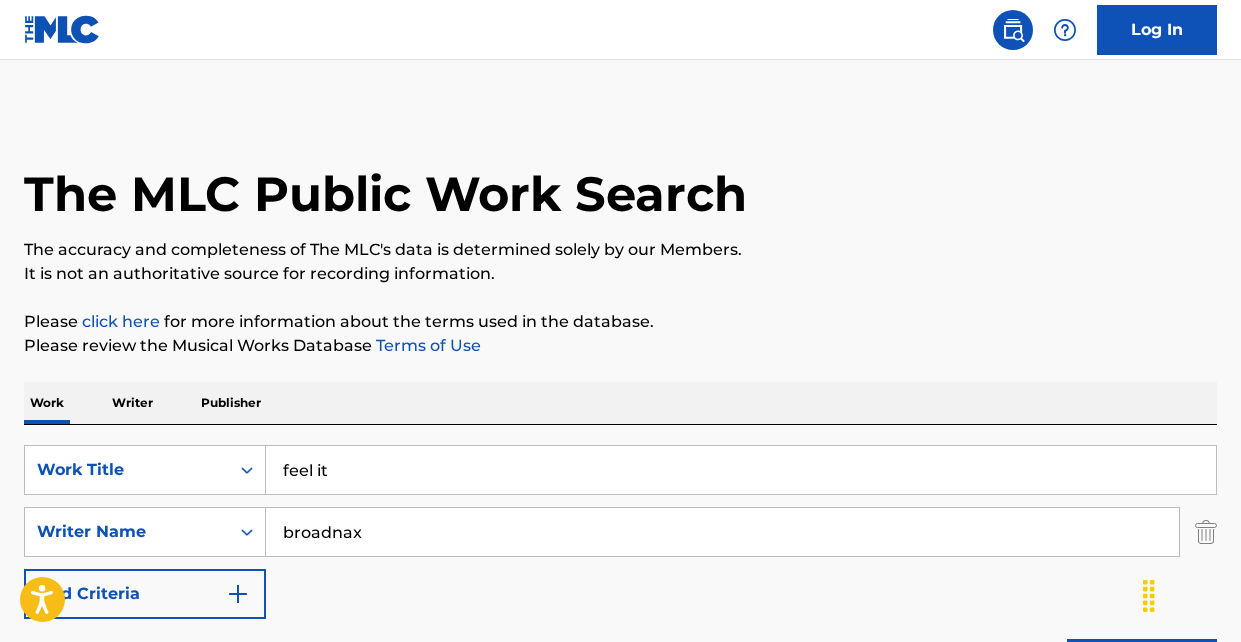 click on "feel it" at bounding box center [741, 470] 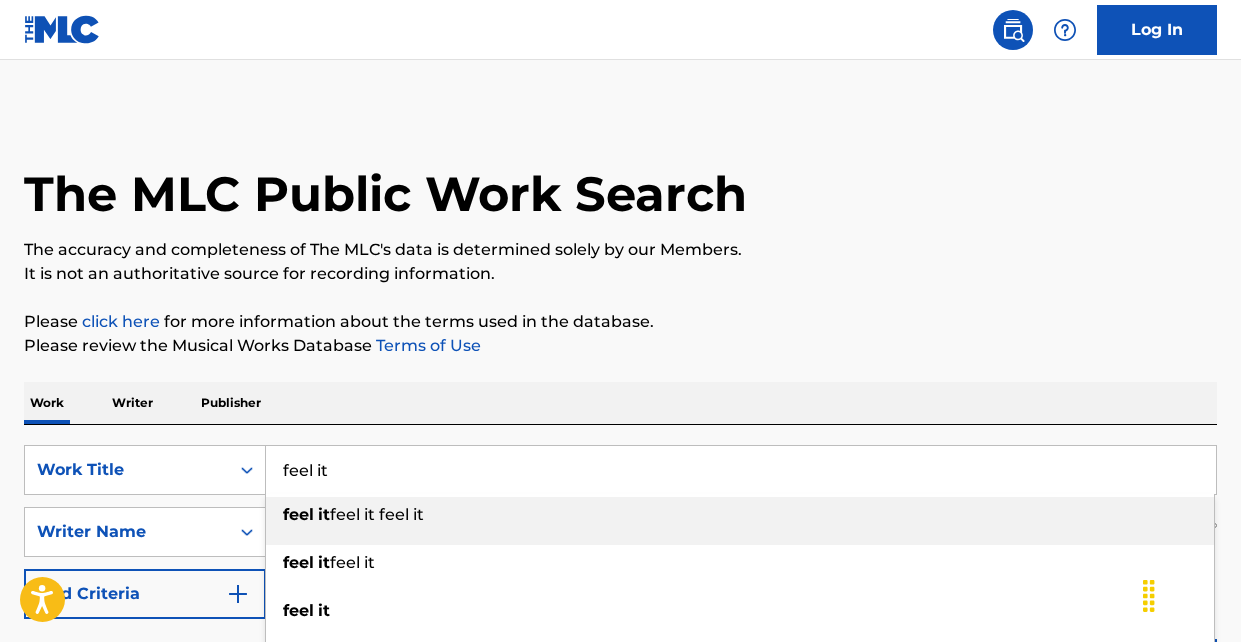 click on "feel it" at bounding box center [741, 470] 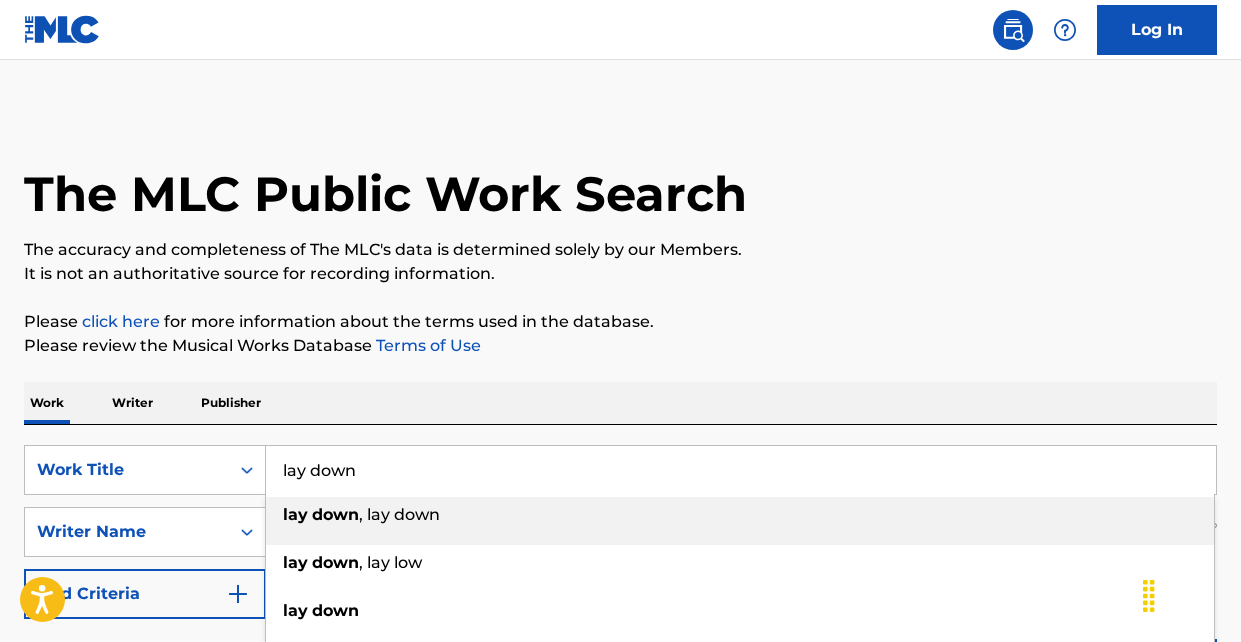 type on "lay down" 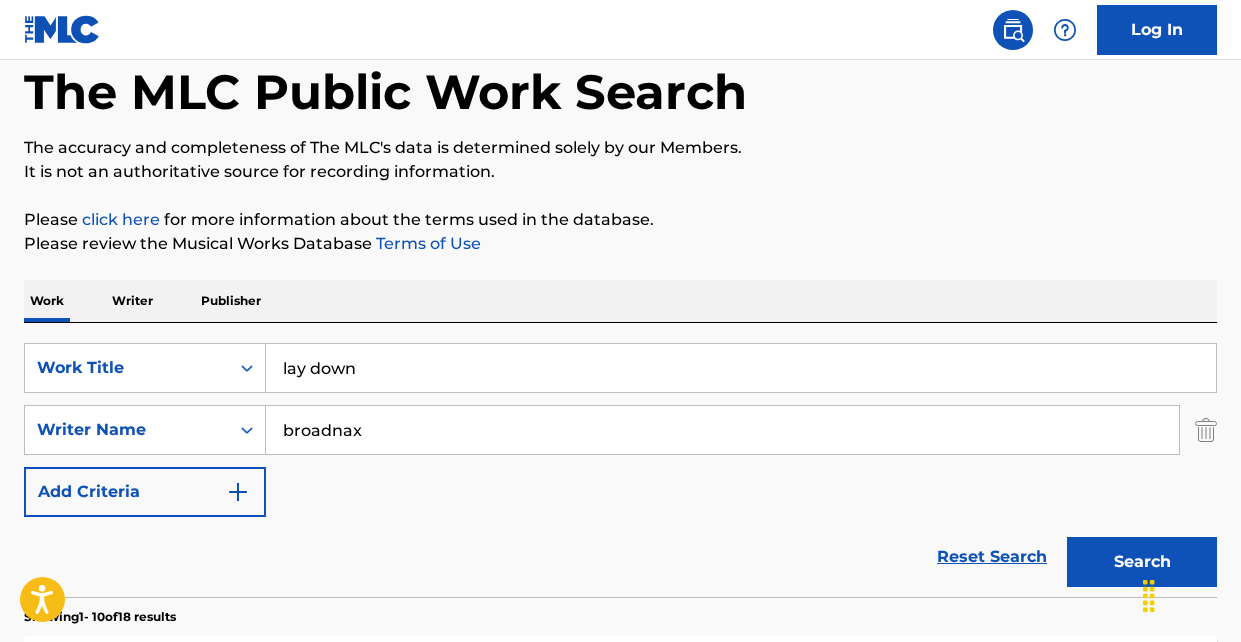 scroll, scrollTop: 124, scrollLeft: 0, axis: vertical 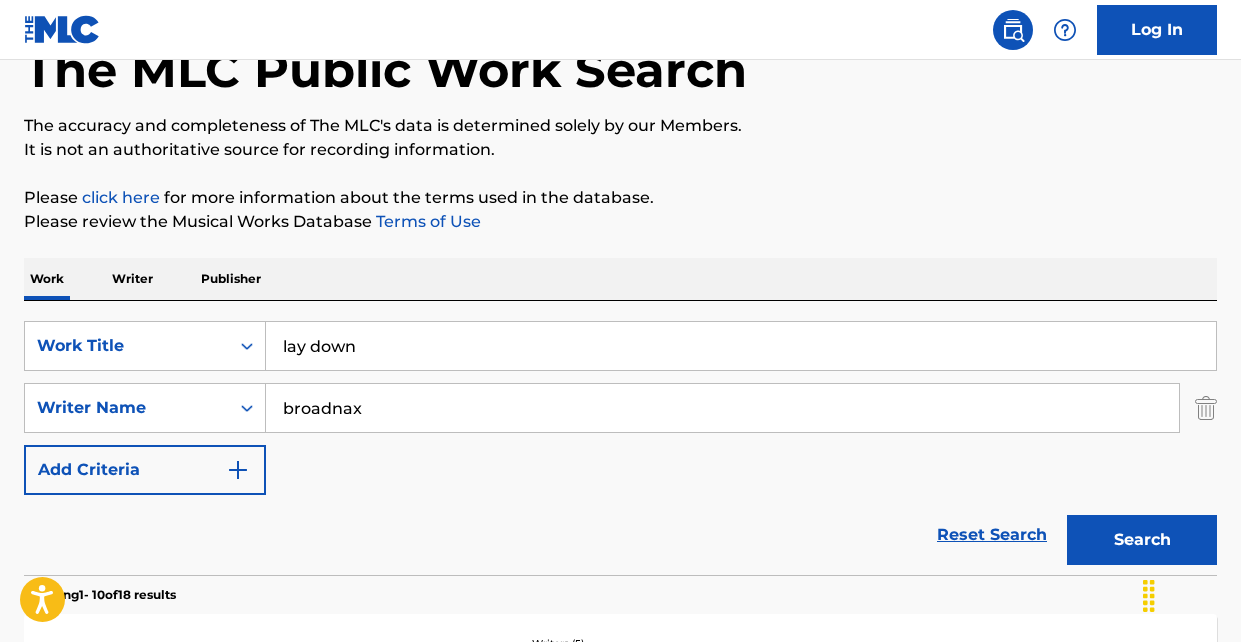 click on "Search" at bounding box center [1142, 540] 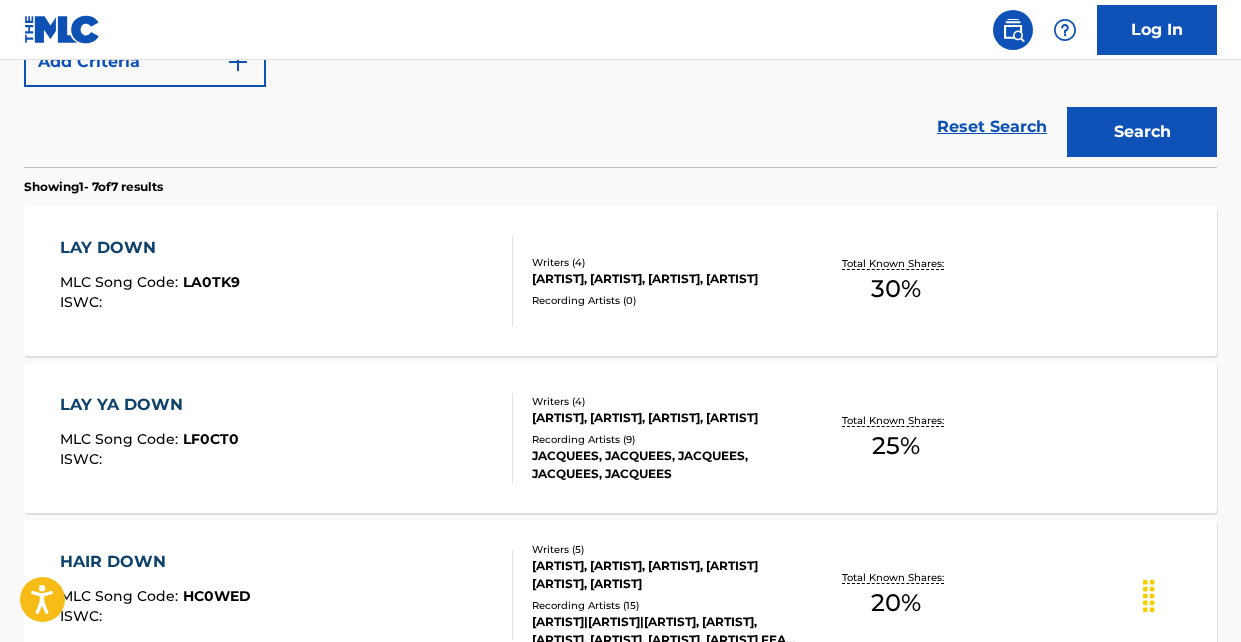scroll, scrollTop: 554, scrollLeft: 0, axis: vertical 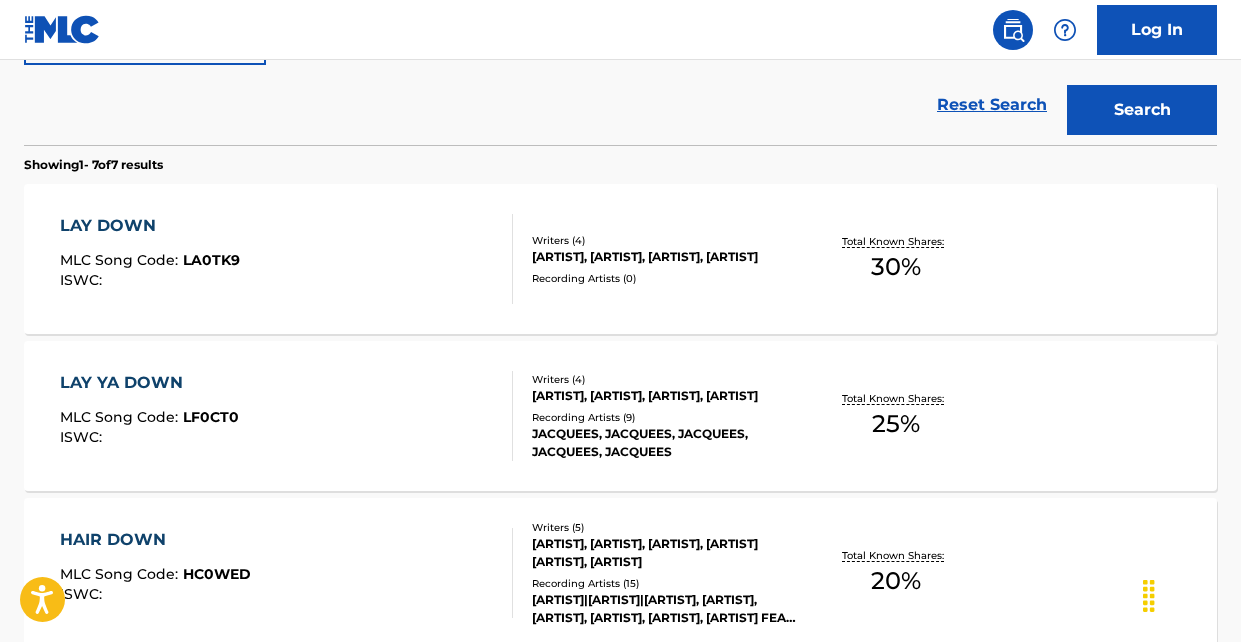 click on "LAY DOWN MLC Song Code : LA0TK9 ISWC :" at bounding box center (286, 259) 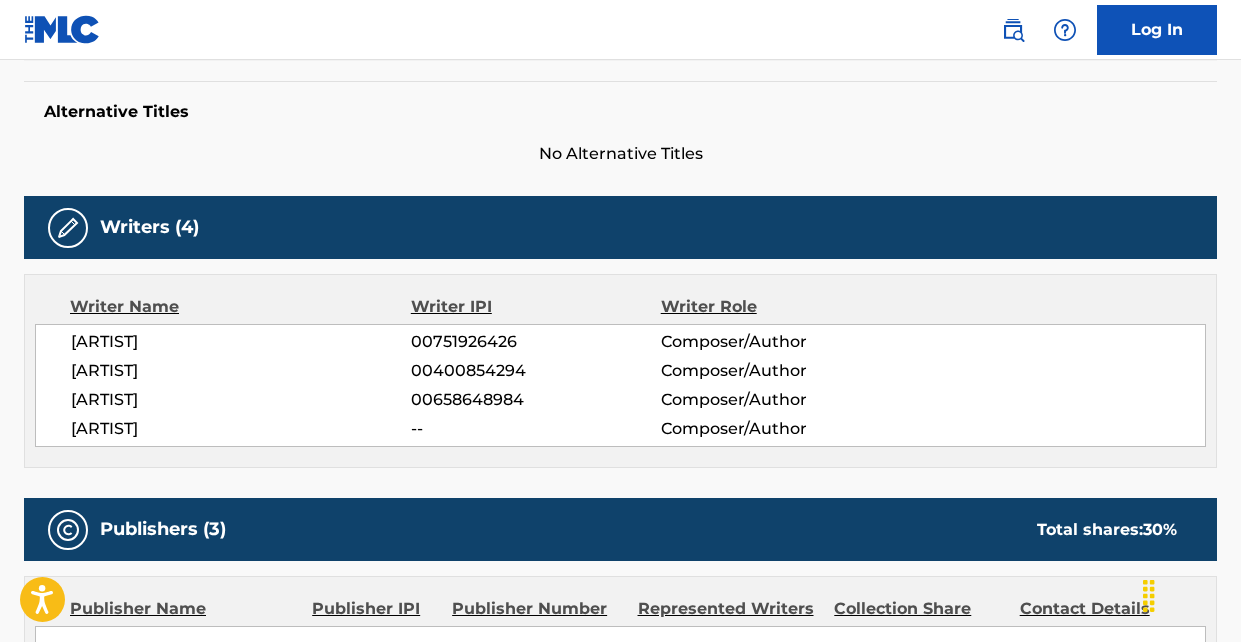 scroll, scrollTop: 511, scrollLeft: 0, axis: vertical 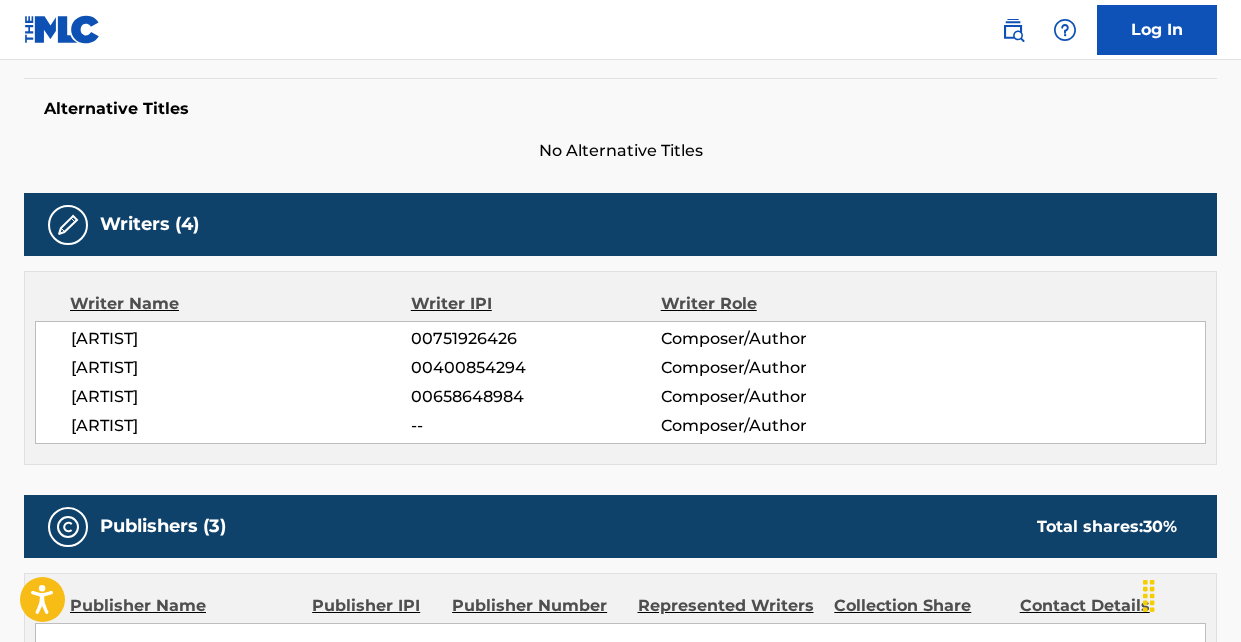 drag, startPoint x: 74, startPoint y: 372, endPoint x: 258, endPoint y: 371, distance: 184.00272 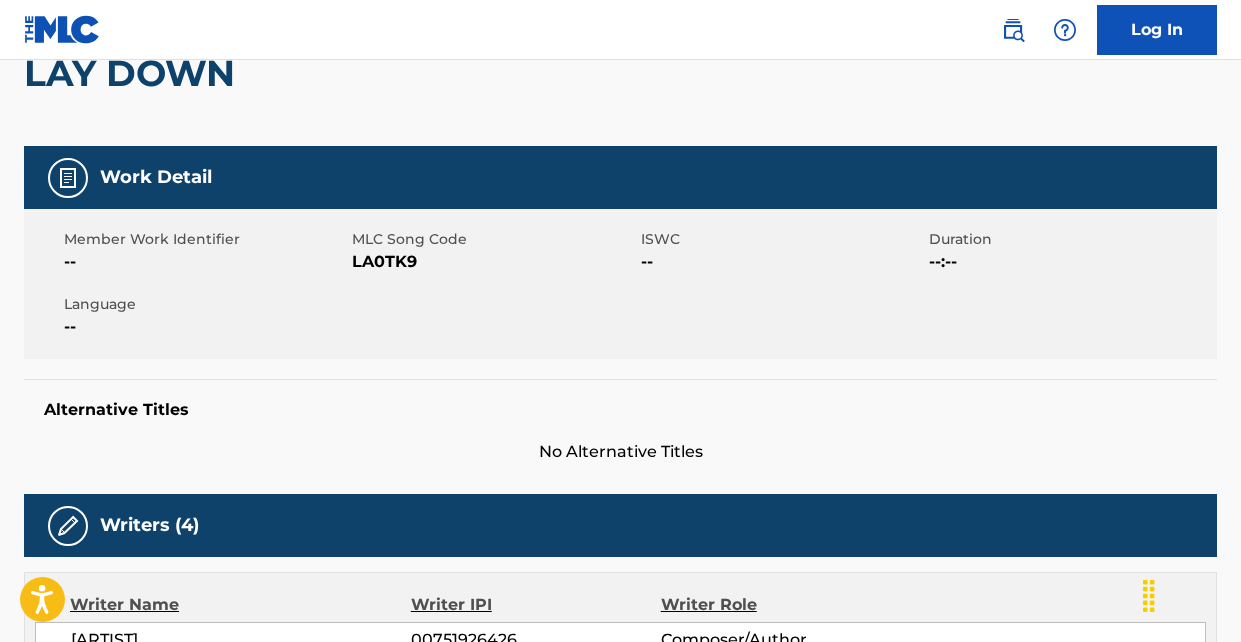 scroll, scrollTop: 0, scrollLeft: 0, axis: both 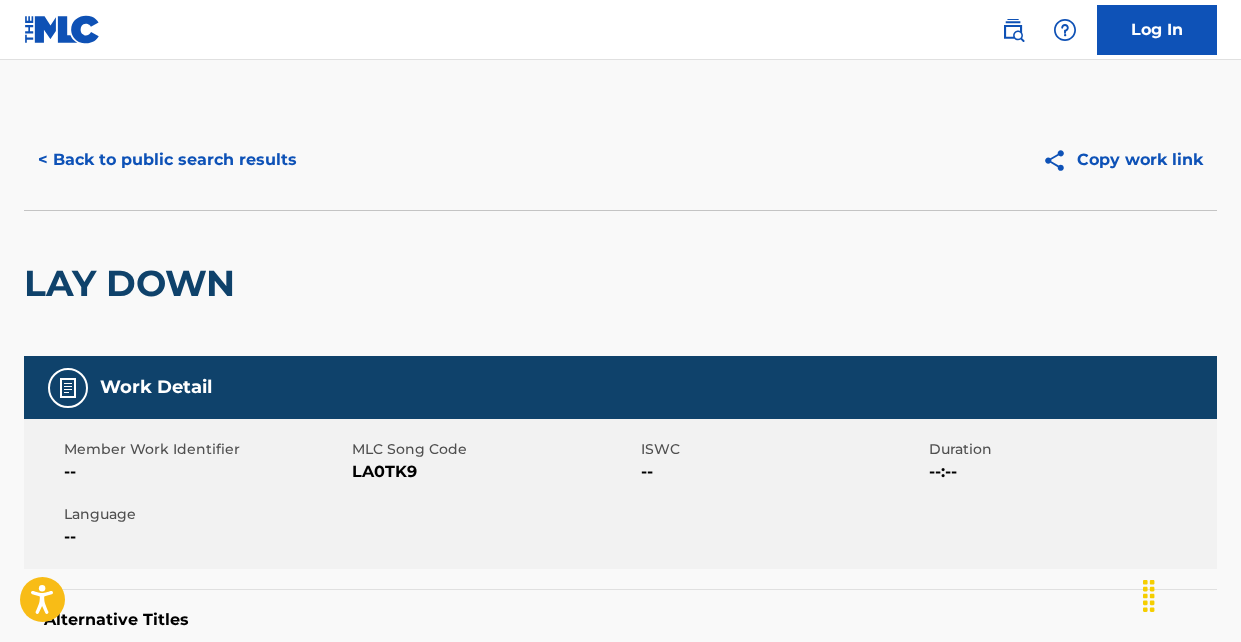 click on "< Back to public search results" at bounding box center [167, 160] 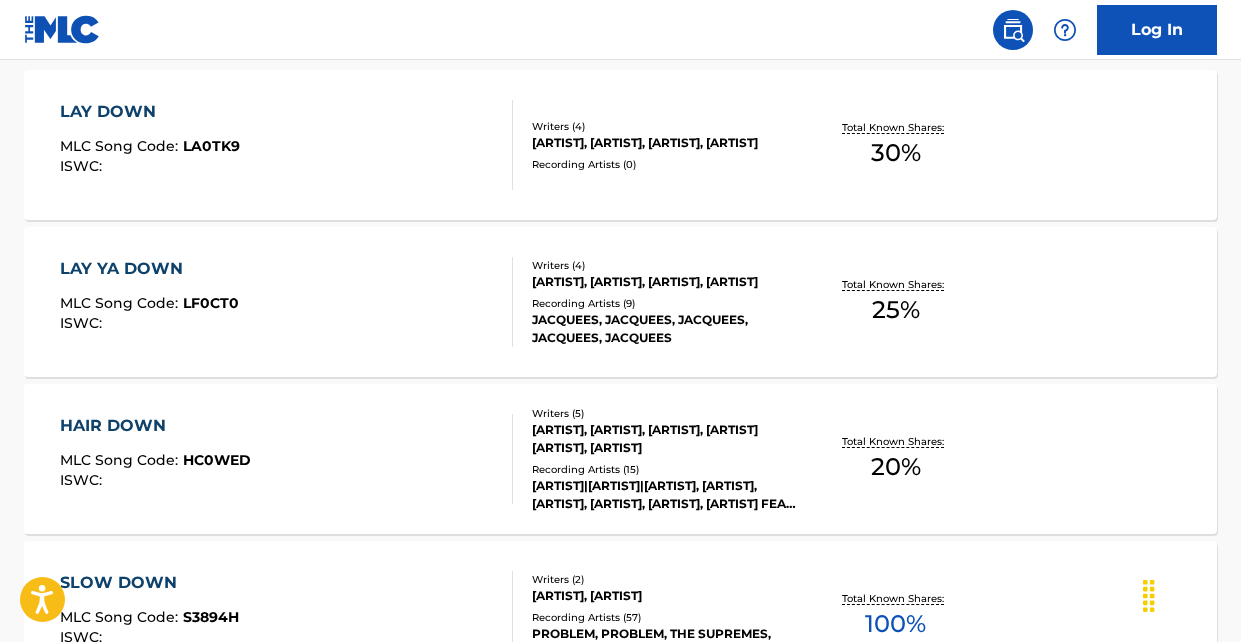 scroll, scrollTop: 657, scrollLeft: 0, axis: vertical 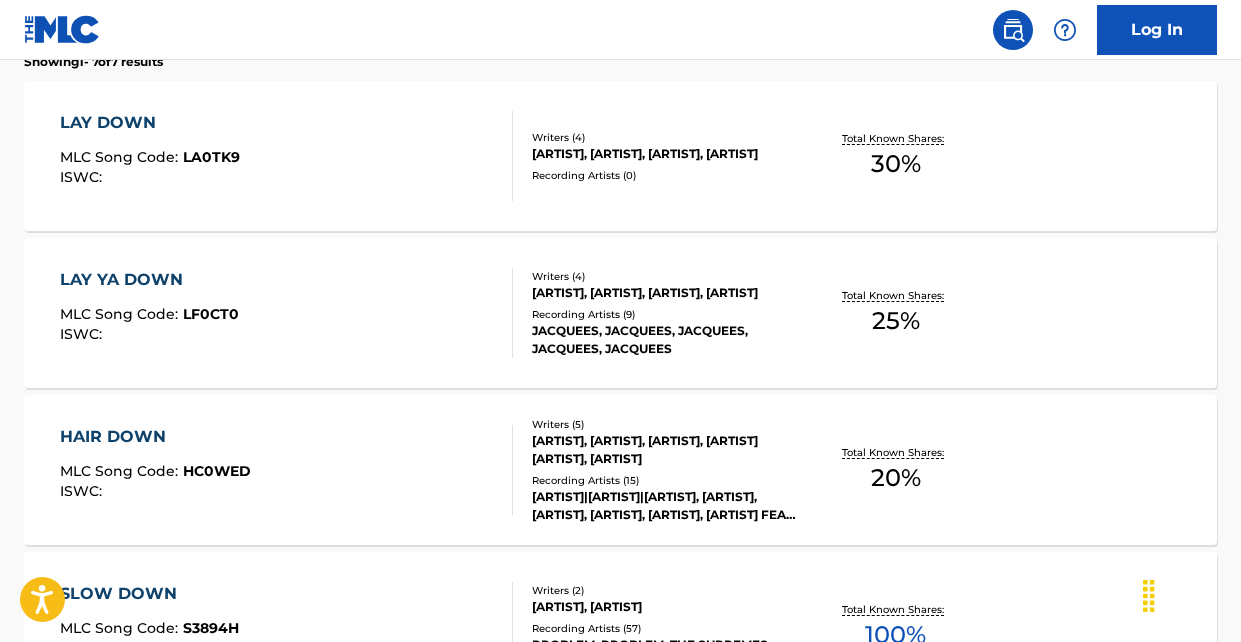 click on "LAY YA DOWN MLC Song Code : LF0CT0 ISWC :" at bounding box center [286, 313] 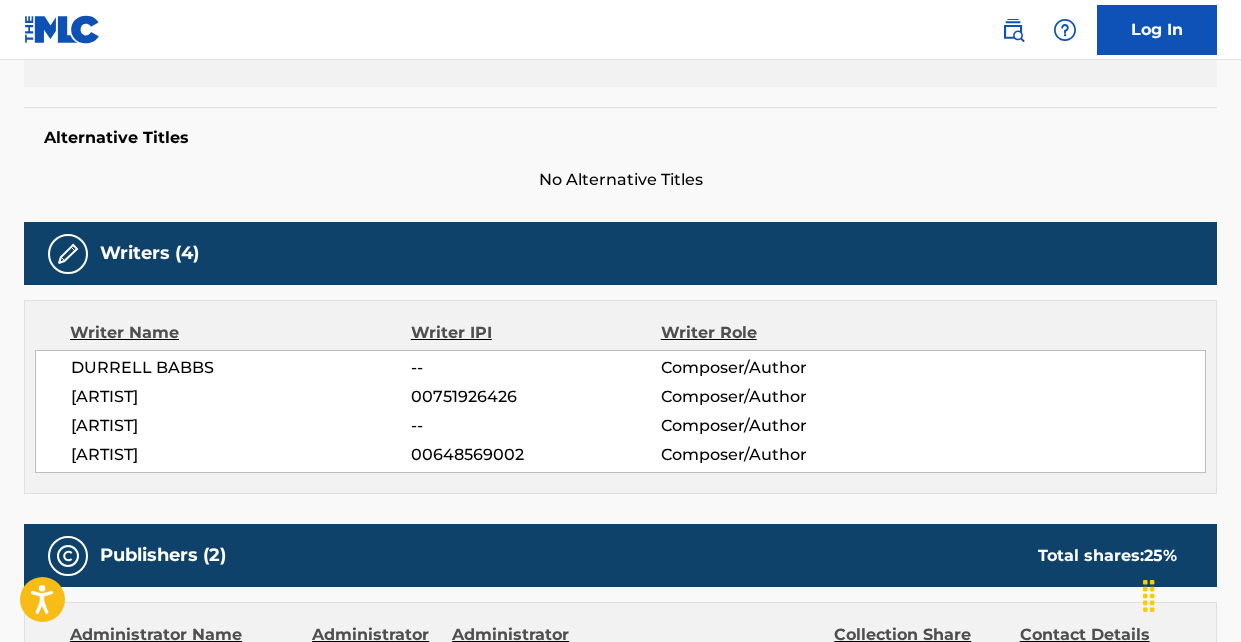 scroll, scrollTop: 0, scrollLeft: 0, axis: both 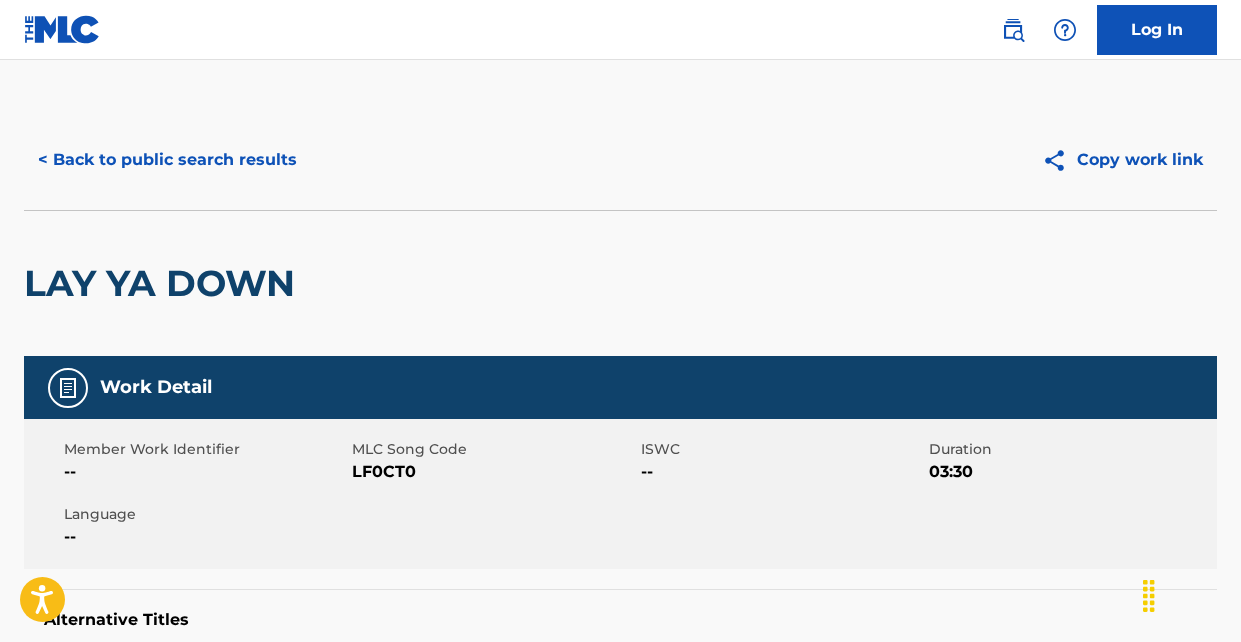 click on "< Back to public search results" at bounding box center (167, 160) 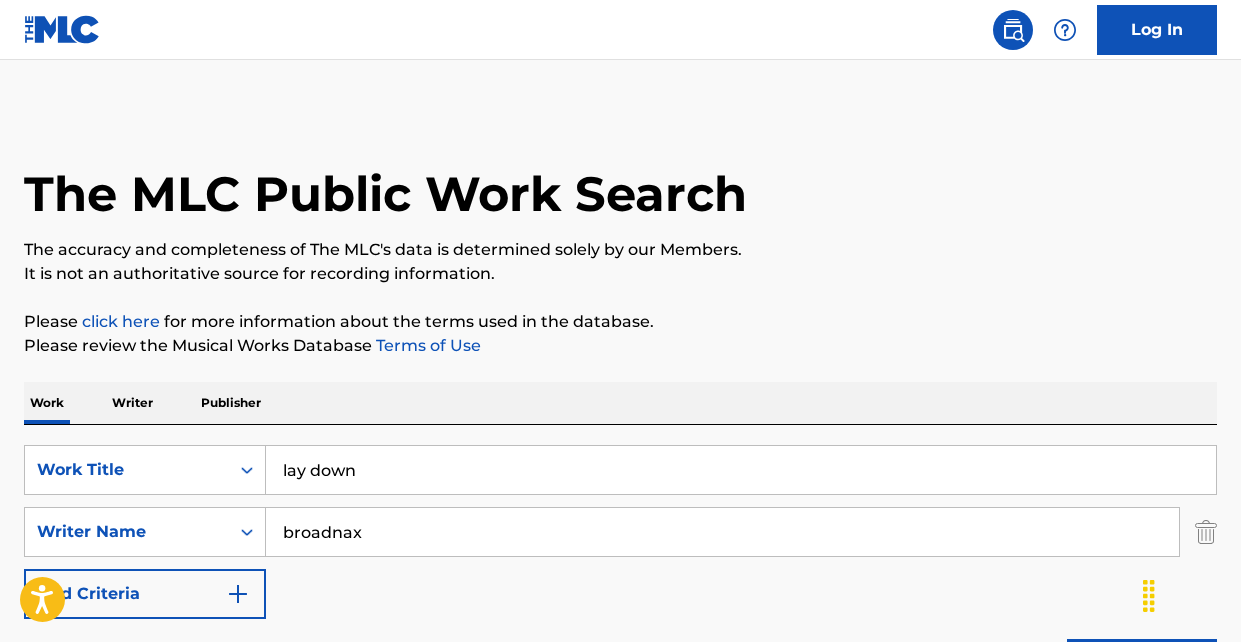 scroll, scrollTop: 1, scrollLeft: 0, axis: vertical 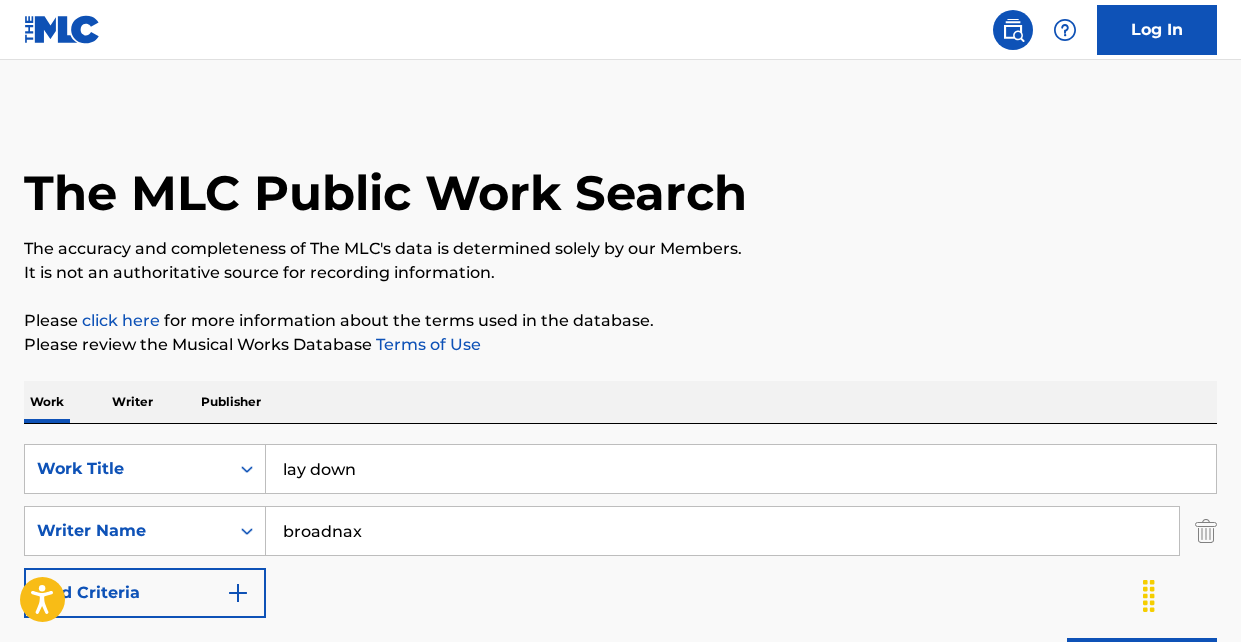 click on "lay down" at bounding box center (741, 469) 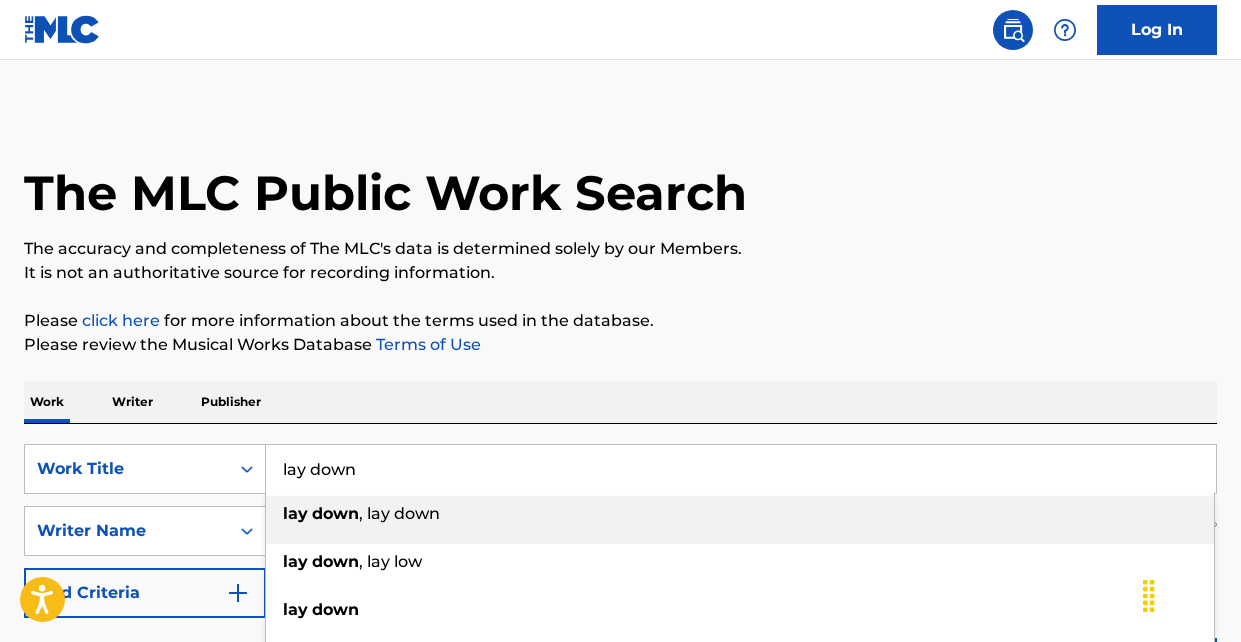 click on "lay down" at bounding box center (741, 469) 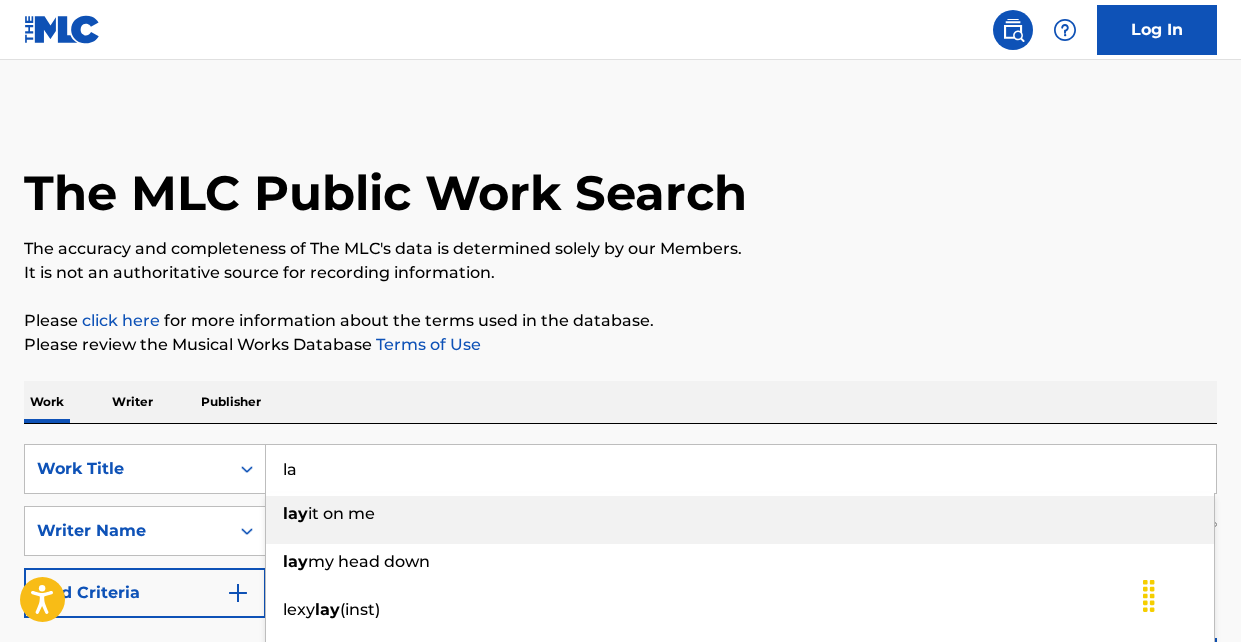 type on "l" 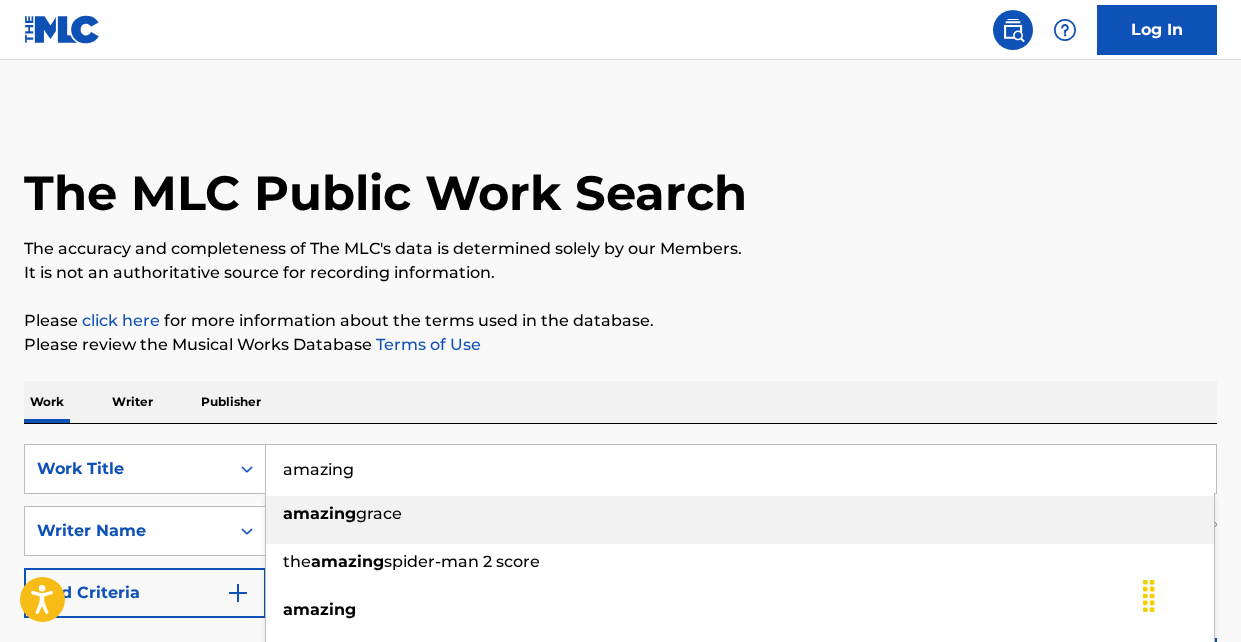click on "Work Writer Publisher" at bounding box center [620, 402] 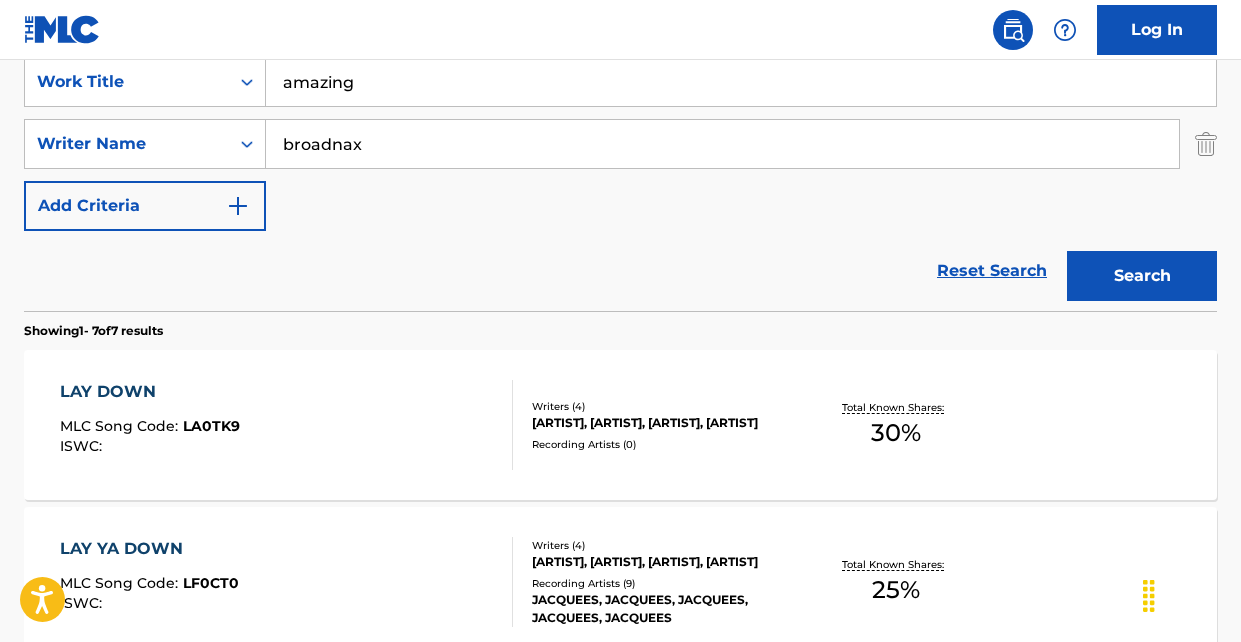 click on "Search" at bounding box center [1142, 276] 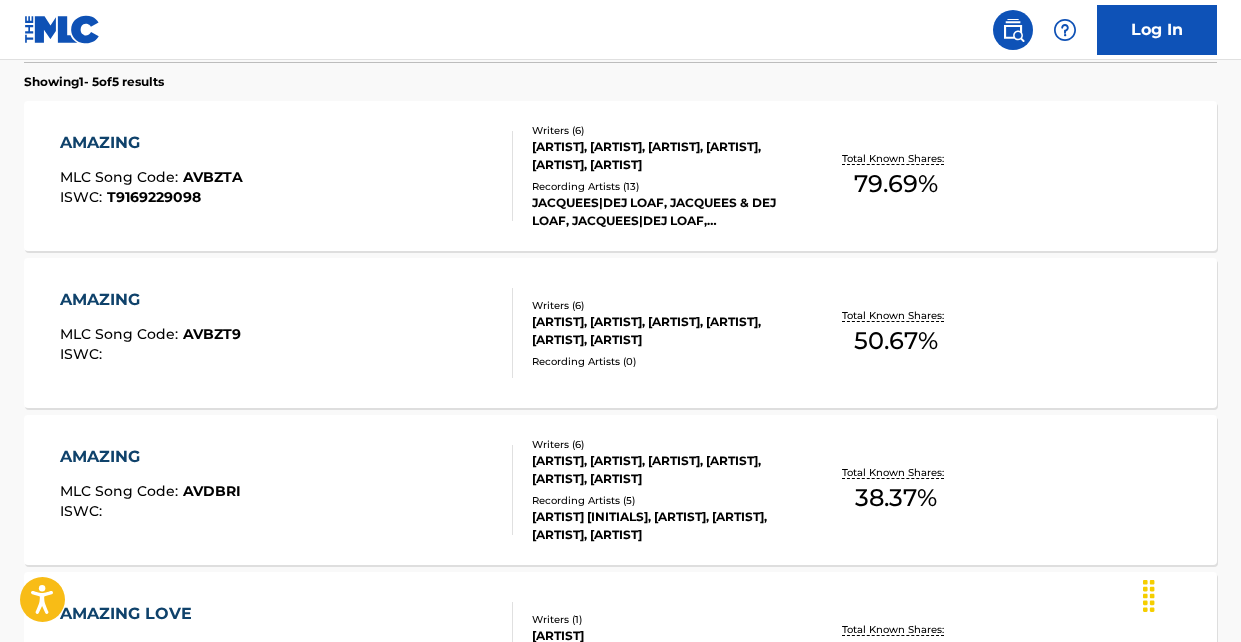 scroll, scrollTop: 625, scrollLeft: 0, axis: vertical 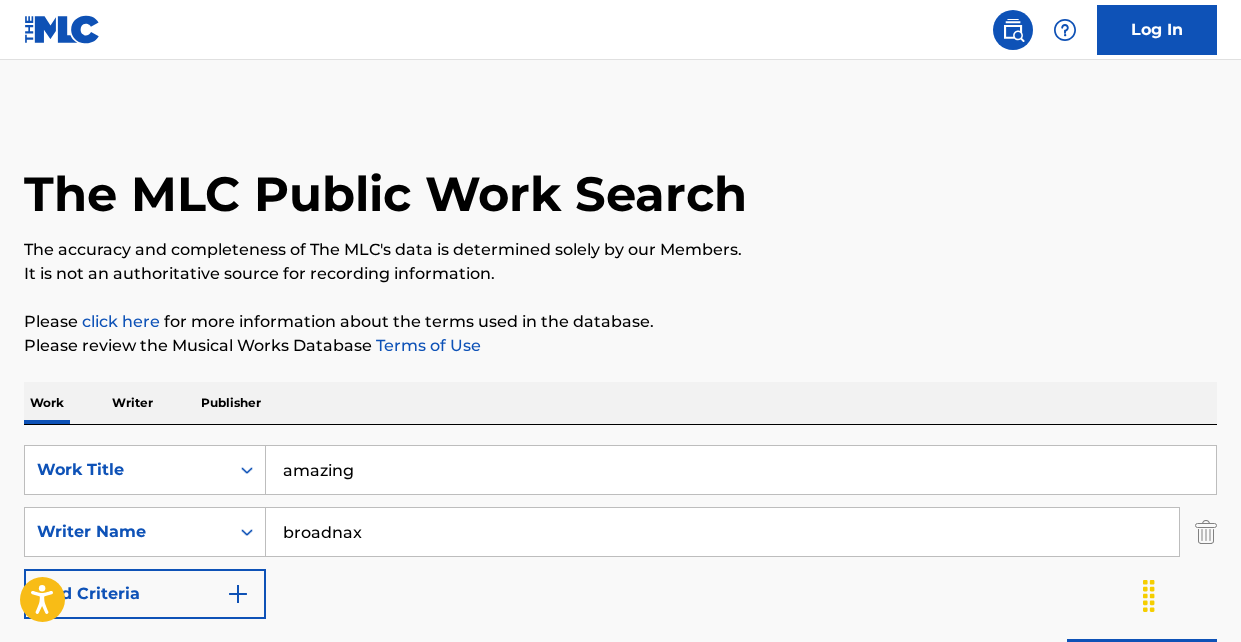 click on "amazing" at bounding box center (741, 470) 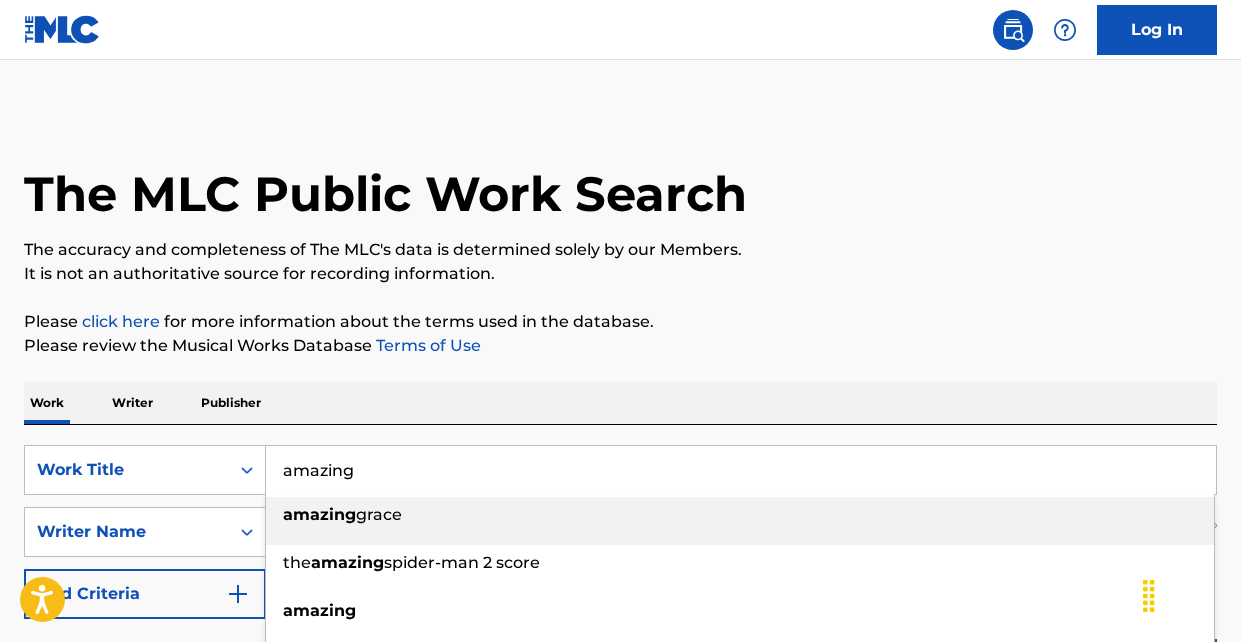 paste on "WHATEVA YOU INTO" 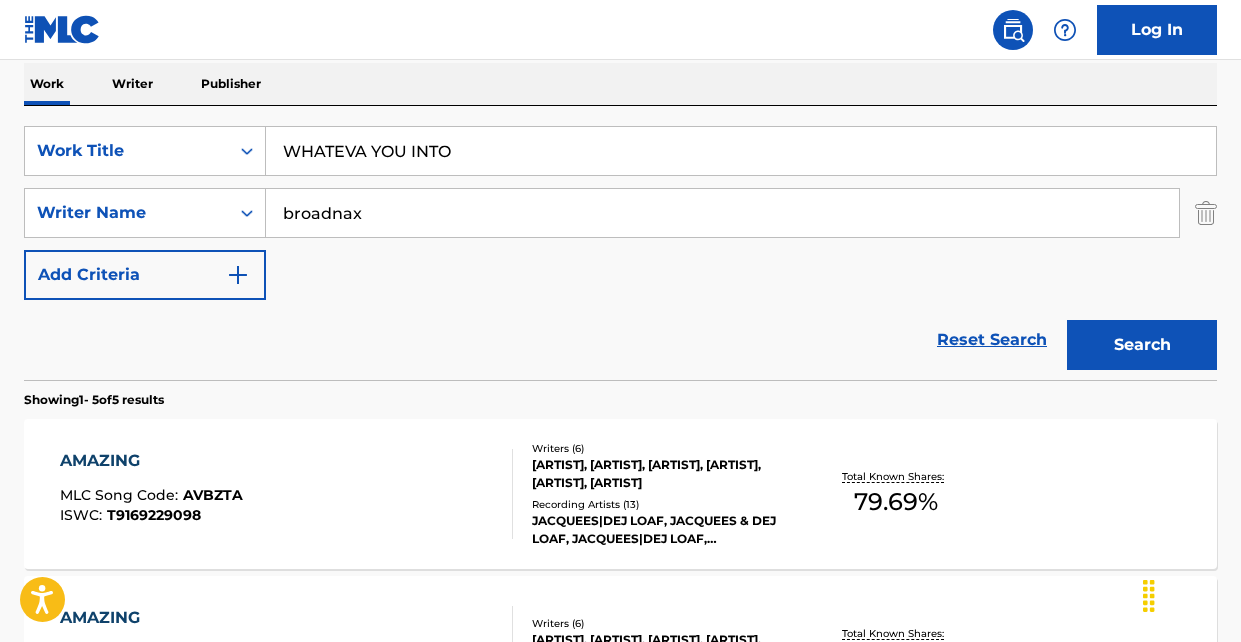 scroll, scrollTop: 322, scrollLeft: 0, axis: vertical 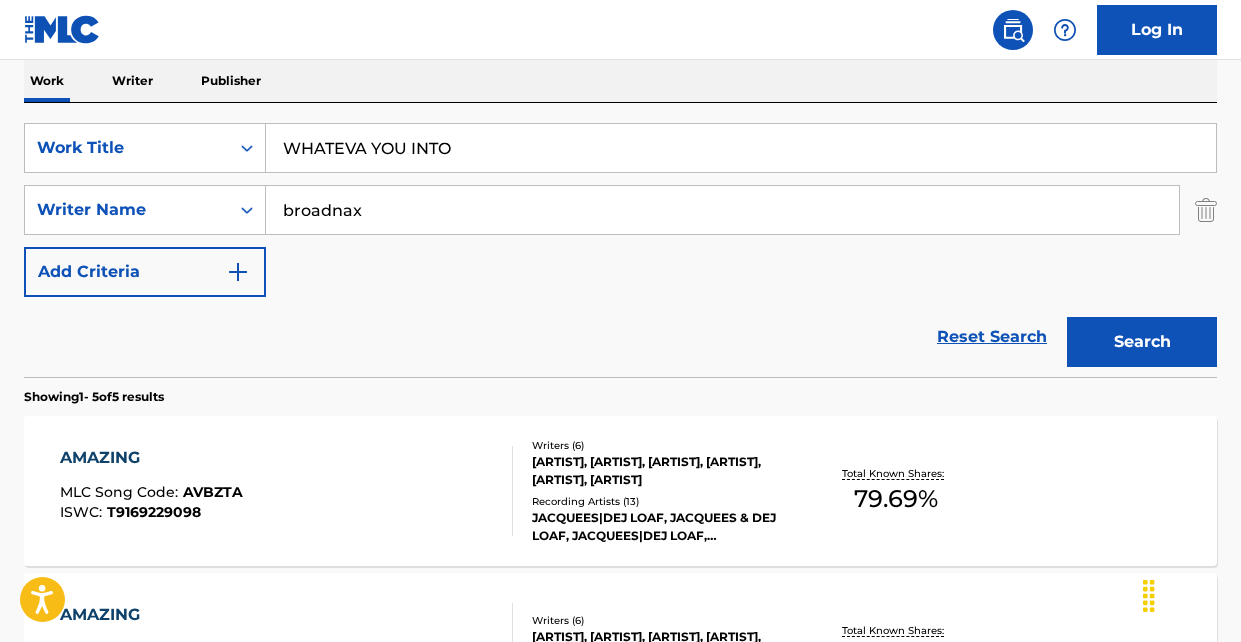 type on "WHATEVA YOU INTO" 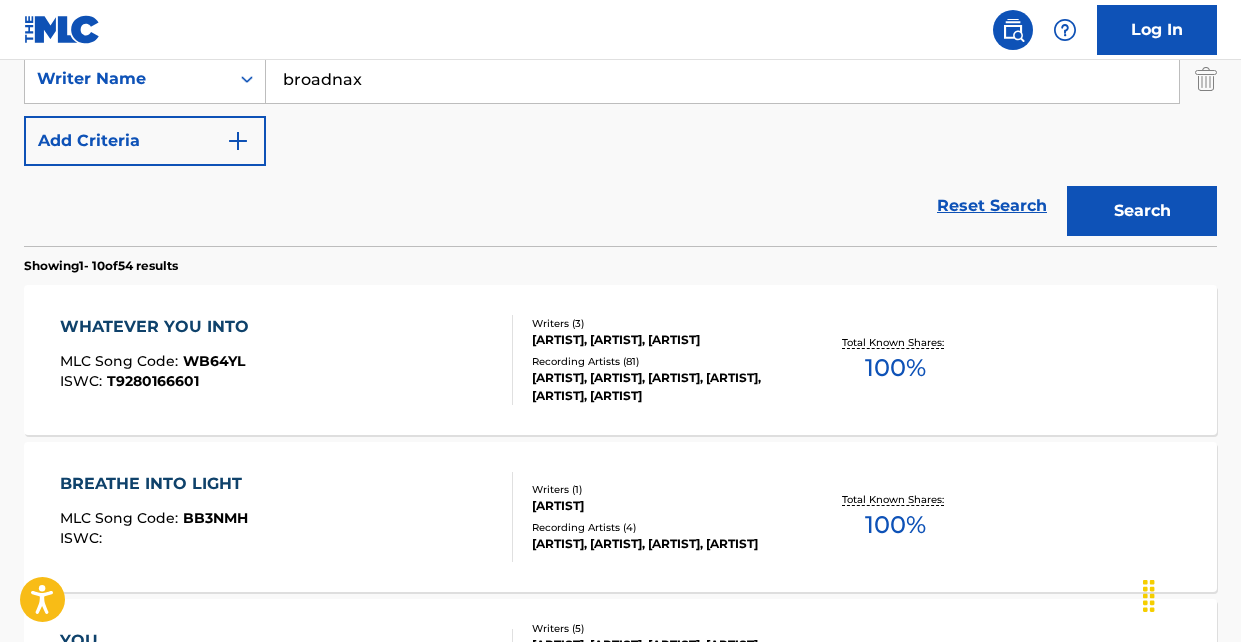 scroll, scrollTop: 464, scrollLeft: 0, axis: vertical 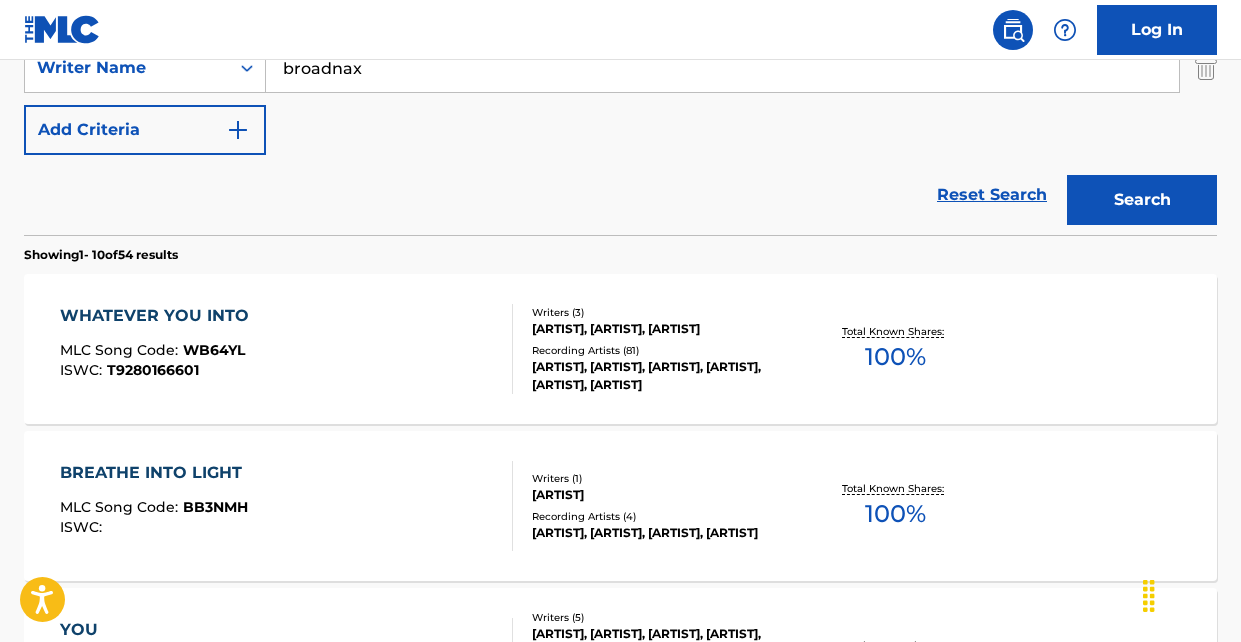 click on "WHATEVER YOU INTO MLC Song Code : WB64YL ISWC : T9280166601" at bounding box center (286, 349) 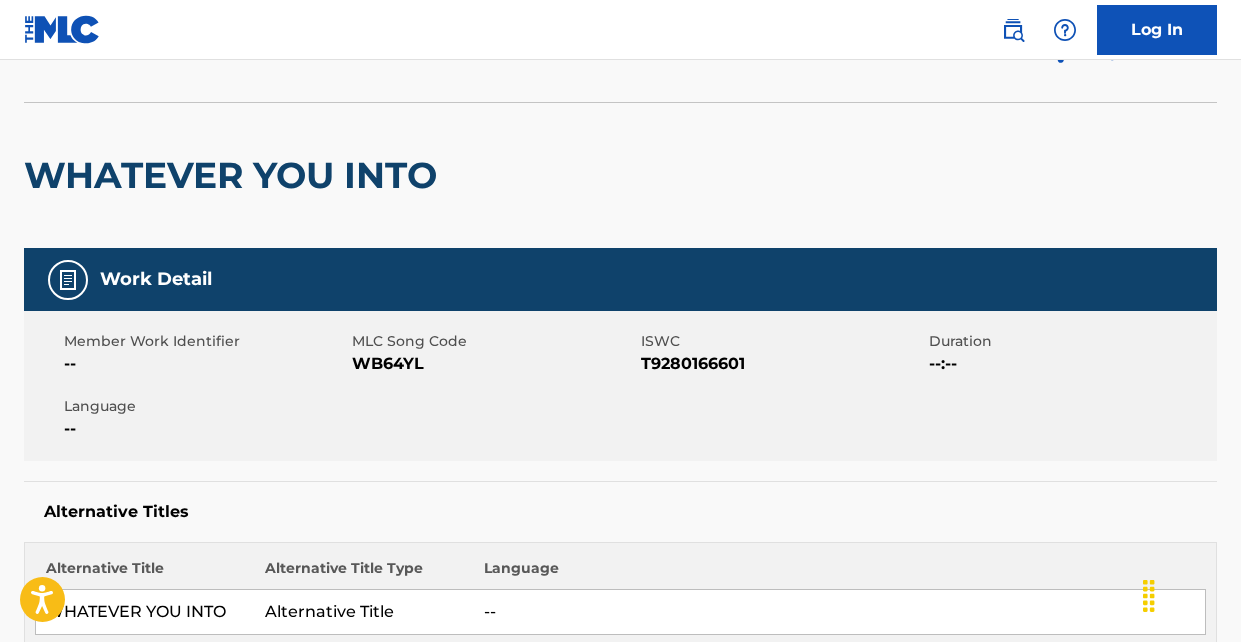 scroll, scrollTop: 105, scrollLeft: 0, axis: vertical 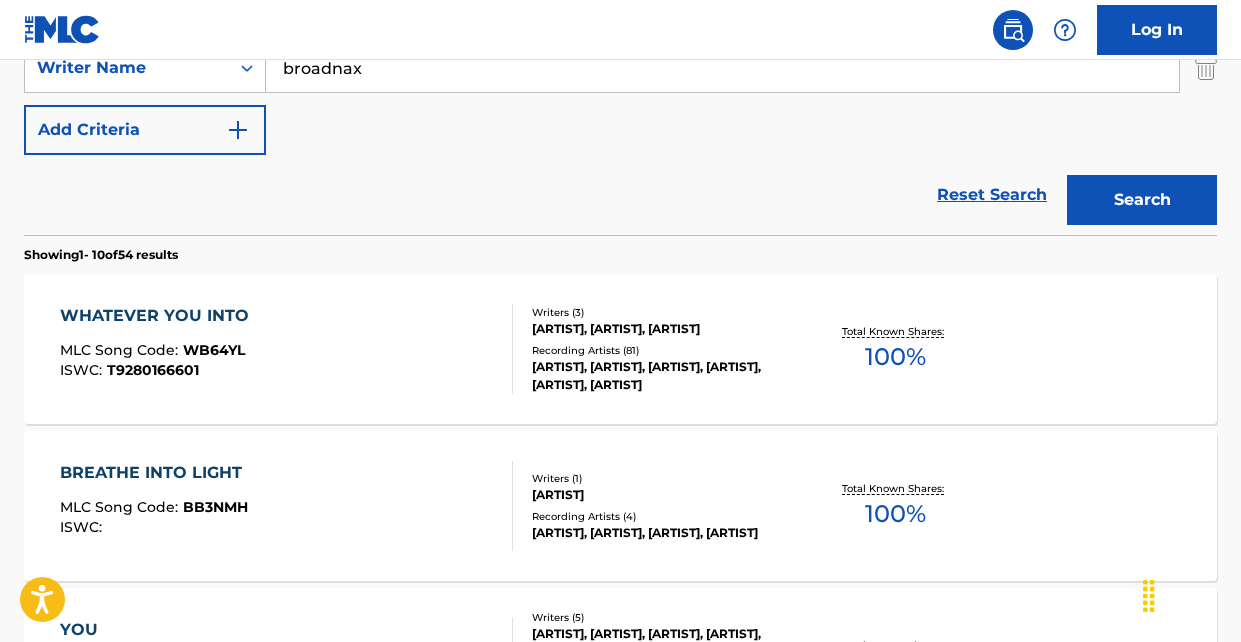 click on "WHATEVER YOU INTO" at bounding box center [159, 316] 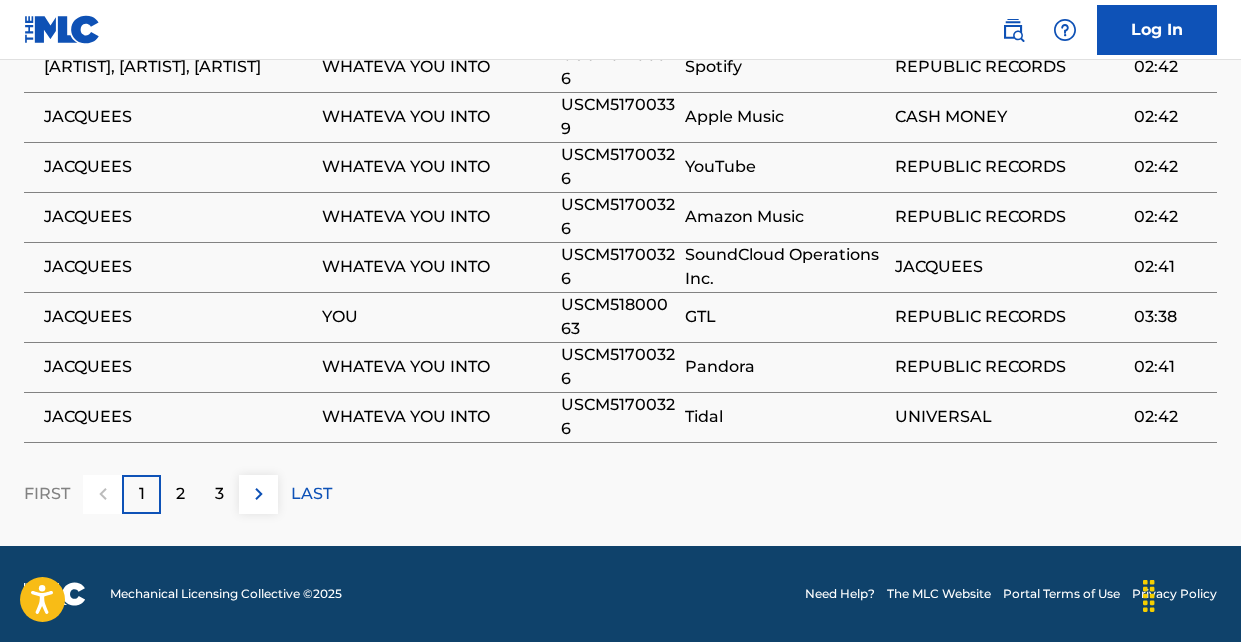 scroll, scrollTop: 3362, scrollLeft: 0, axis: vertical 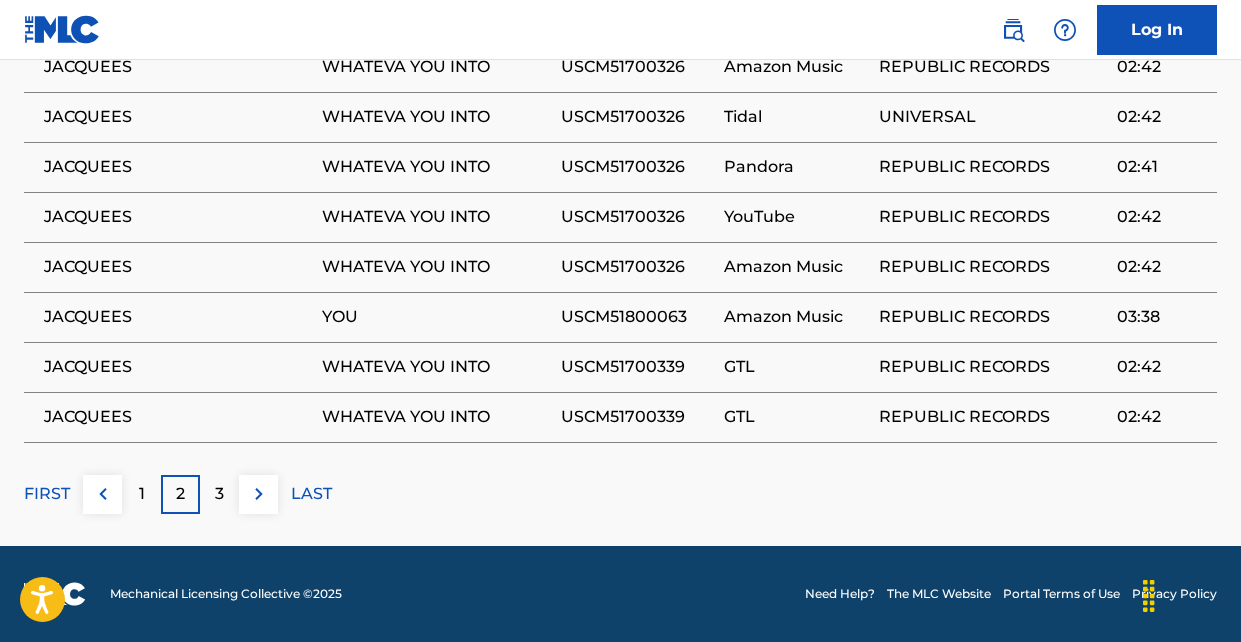 click on "3" at bounding box center [219, 494] 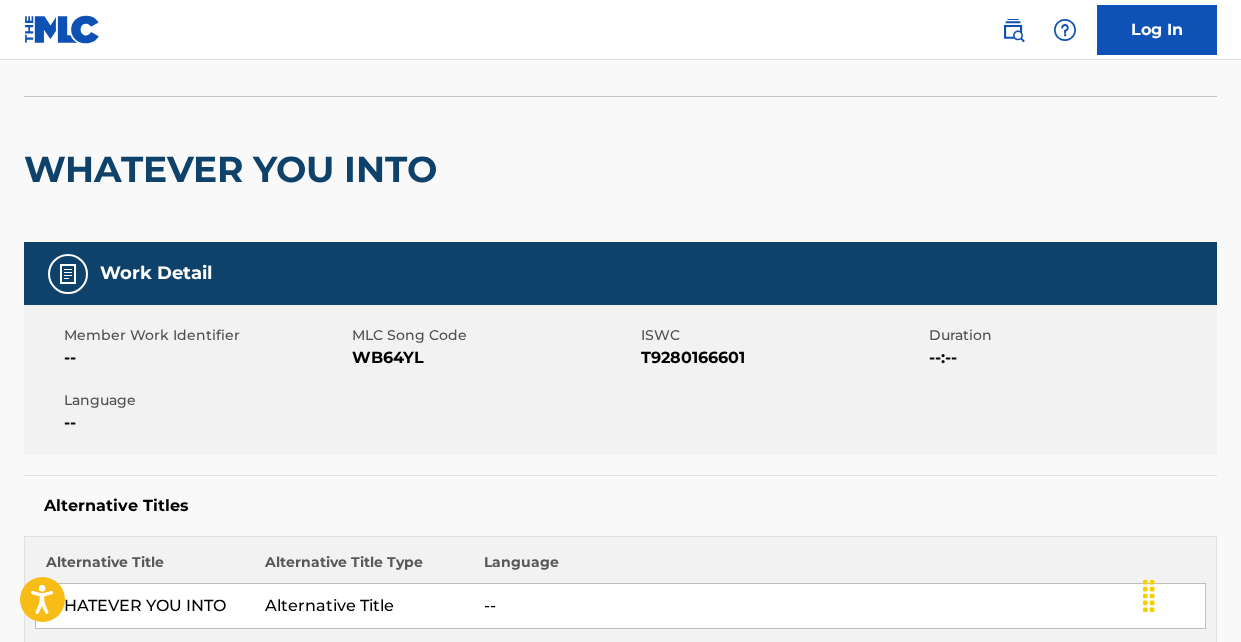 scroll, scrollTop: 0, scrollLeft: 0, axis: both 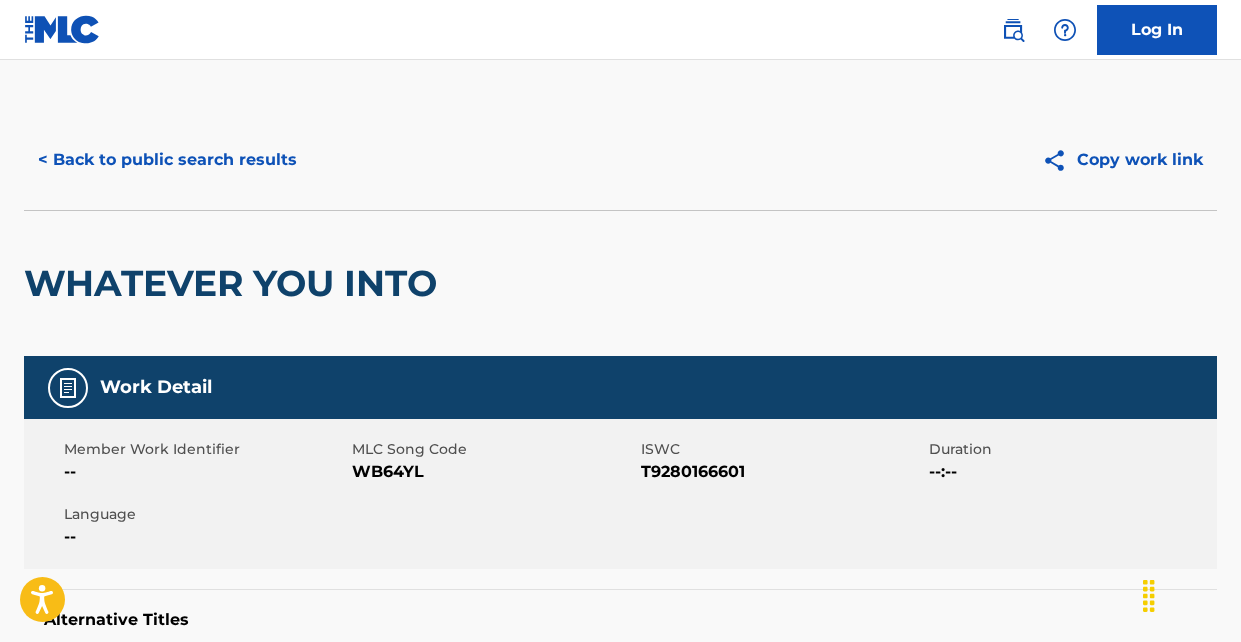 click on "< Back to public search results" at bounding box center (167, 160) 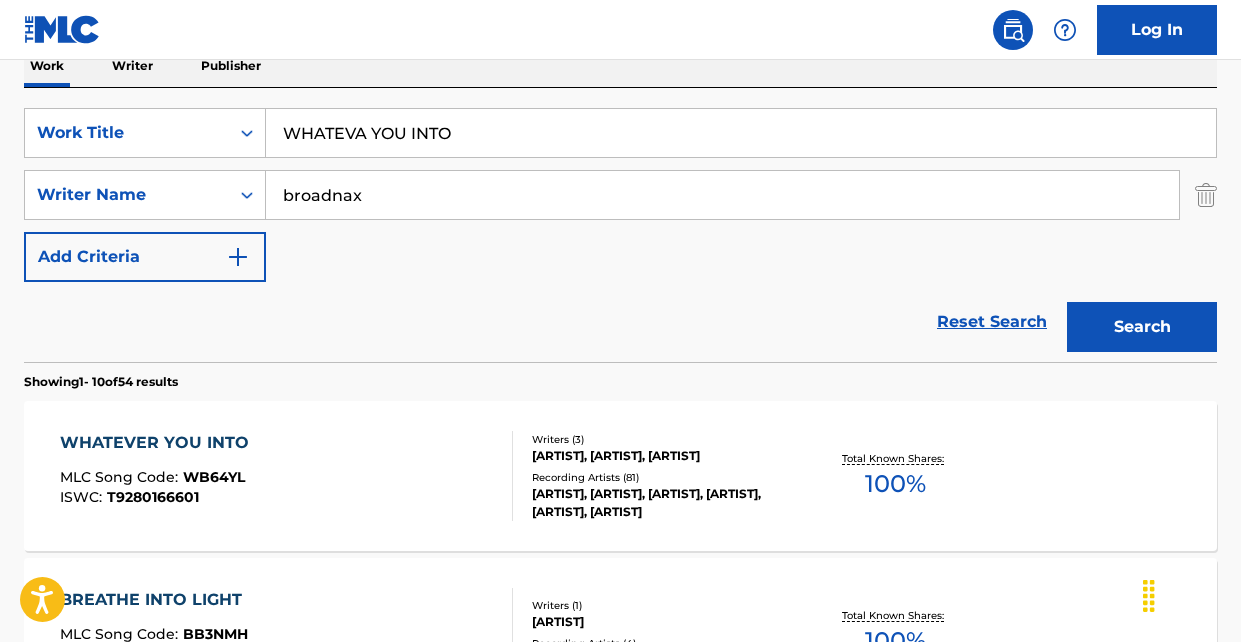 scroll, scrollTop: 335, scrollLeft: 0, axis: vertical 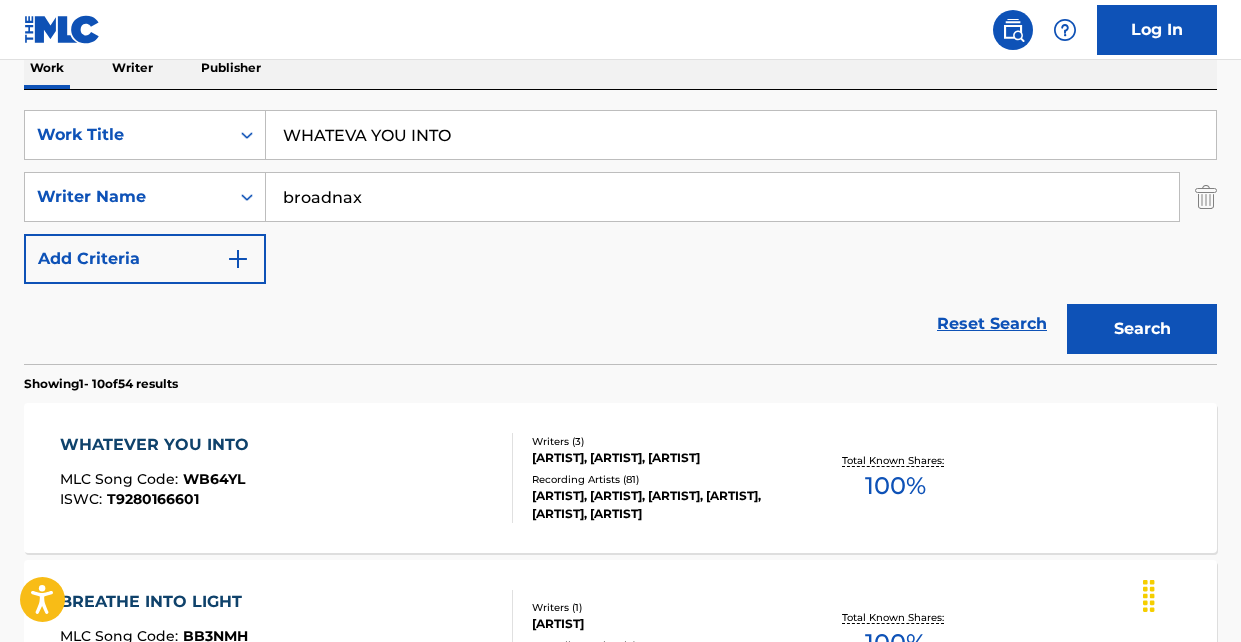 drag, startPoint x: 468, startPoint y: 140, endPoint x: 266, endPoint y: 123, distance: 202.71408 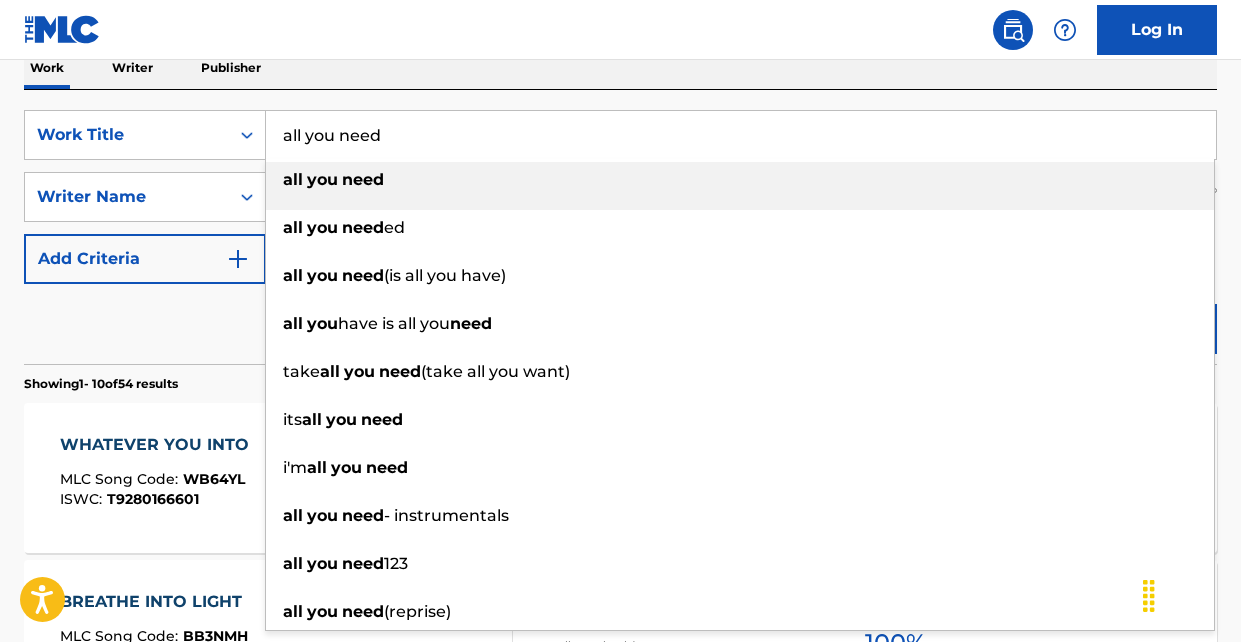 type on "all you need" 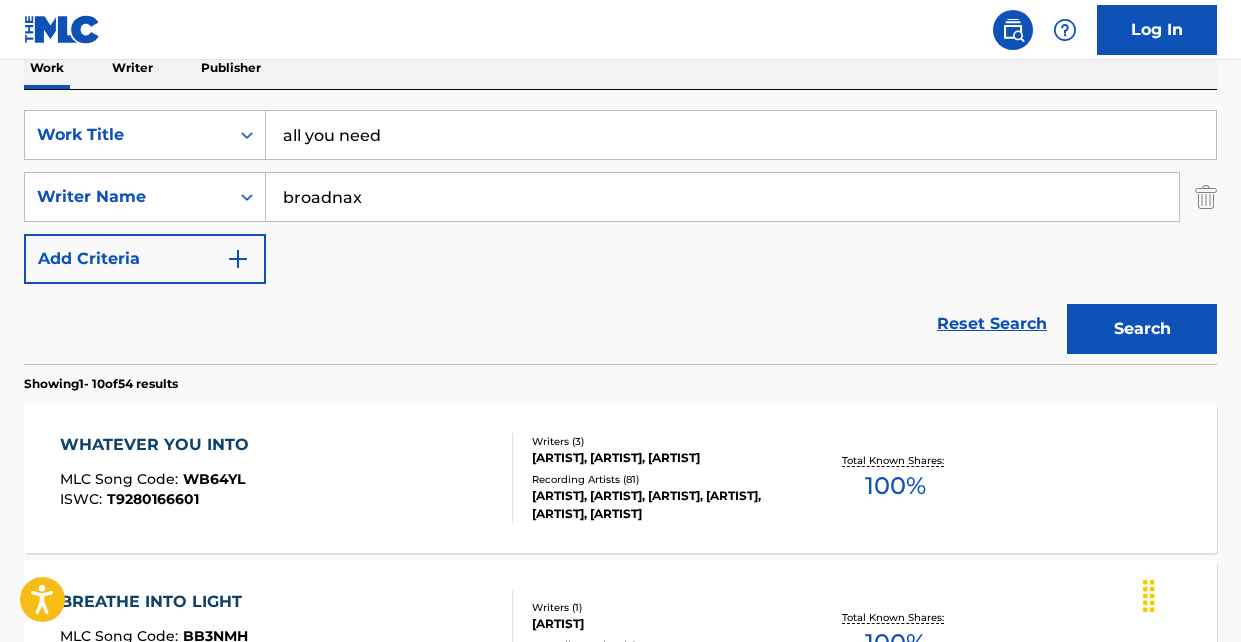 click on "Reset Search Search" at bounding box center [620, 324] 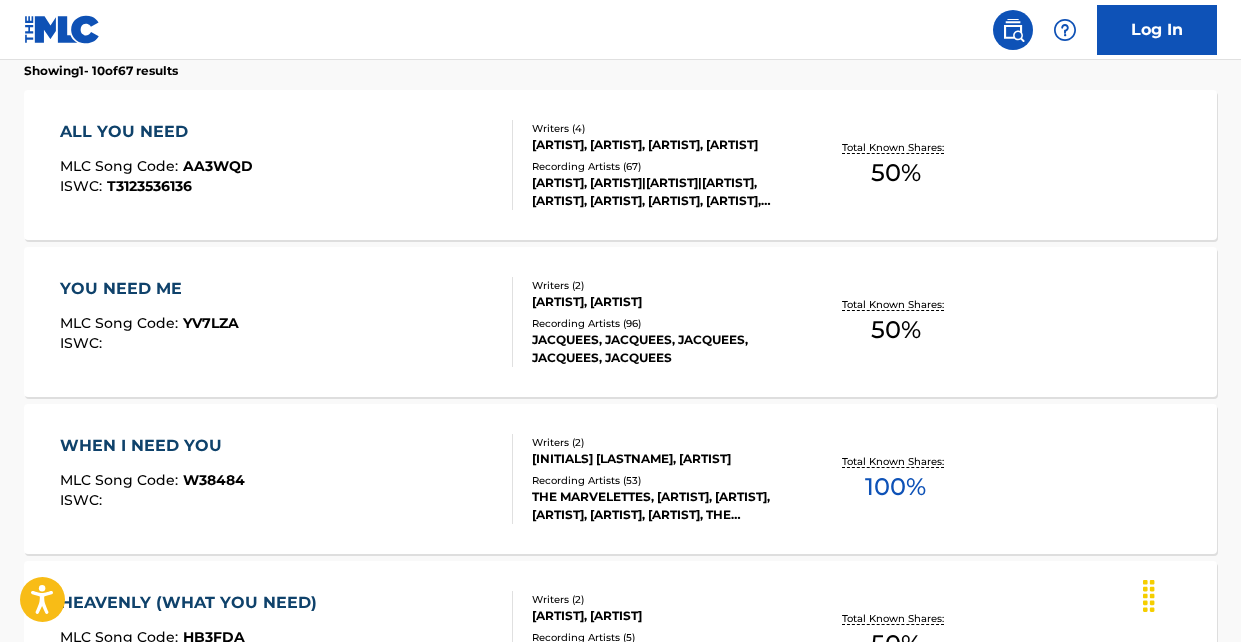 scroll, scrollTop: 656, scrollLeft: 0, axis: vertical 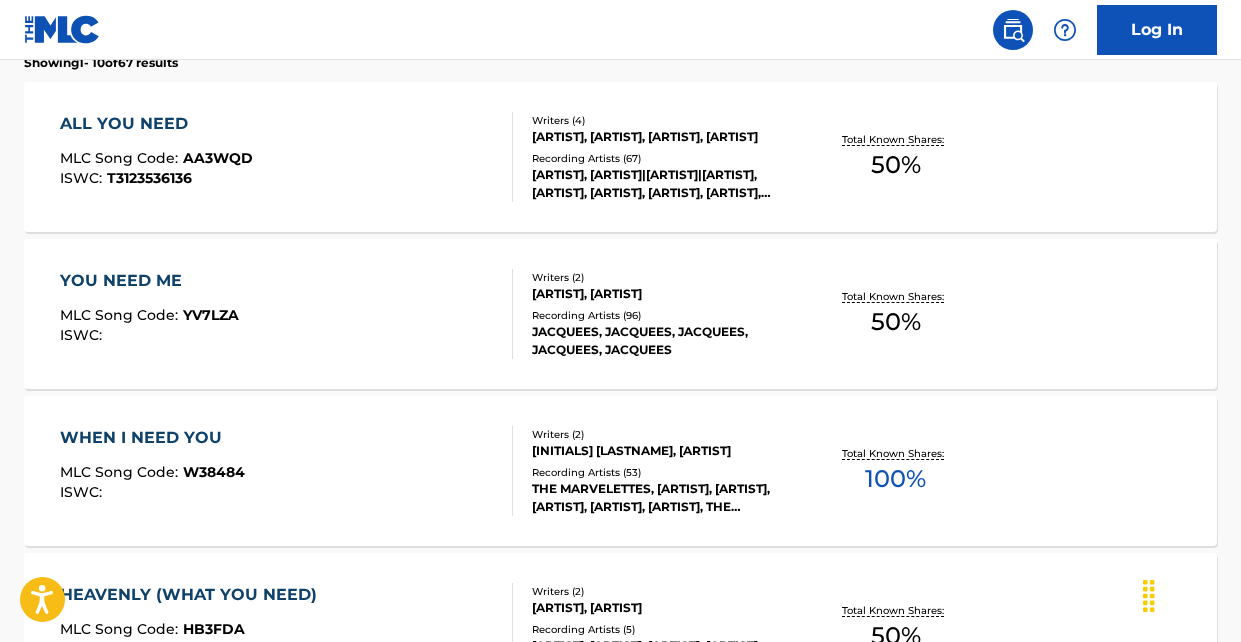 click on "ALL YOU NEED" at bounding box center [156, 124] 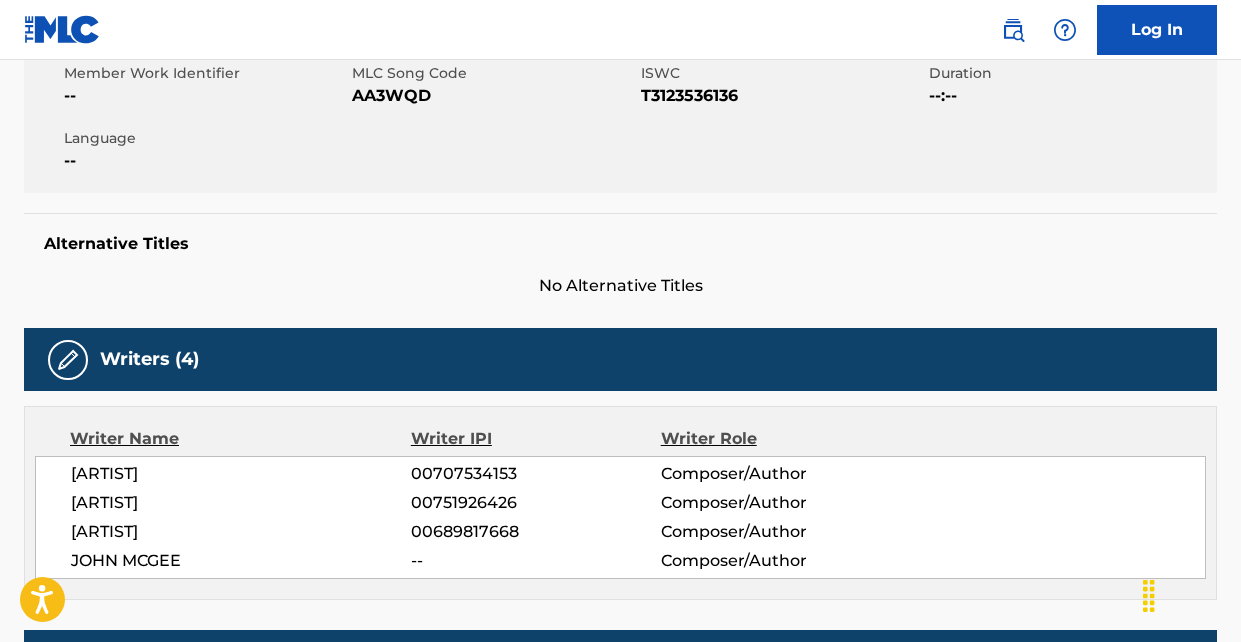 scroll, scrollTop: 0, scrollLeft: 0, axis: both 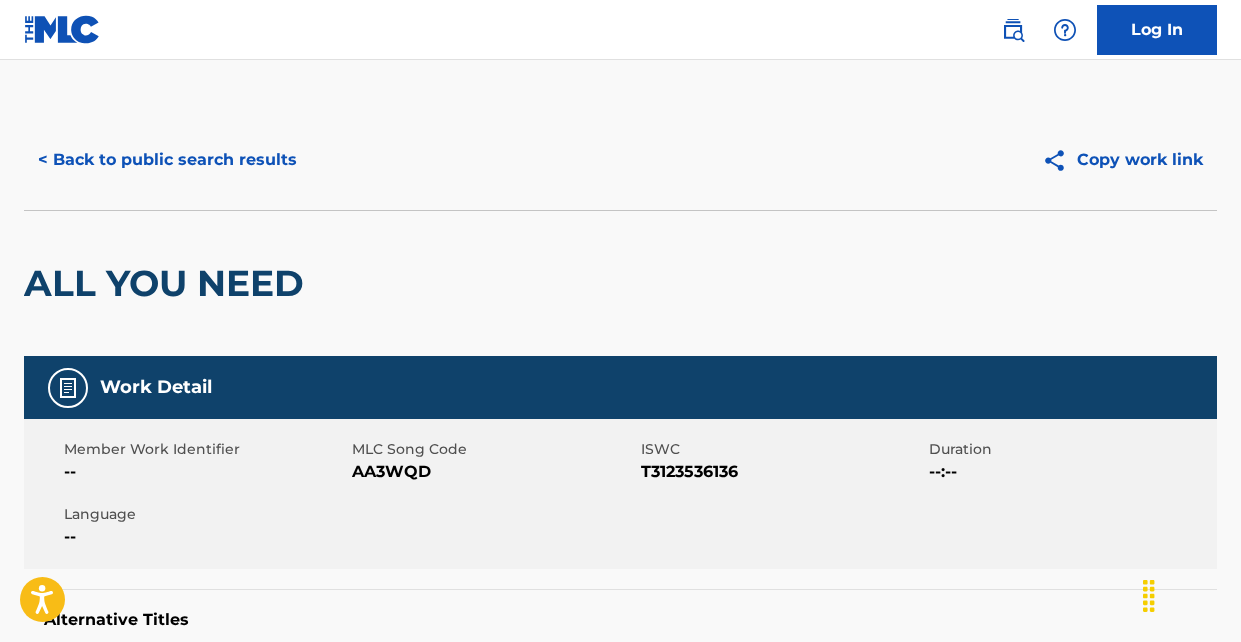 click on "< Back to public search results" at bounding box center (167, 160) 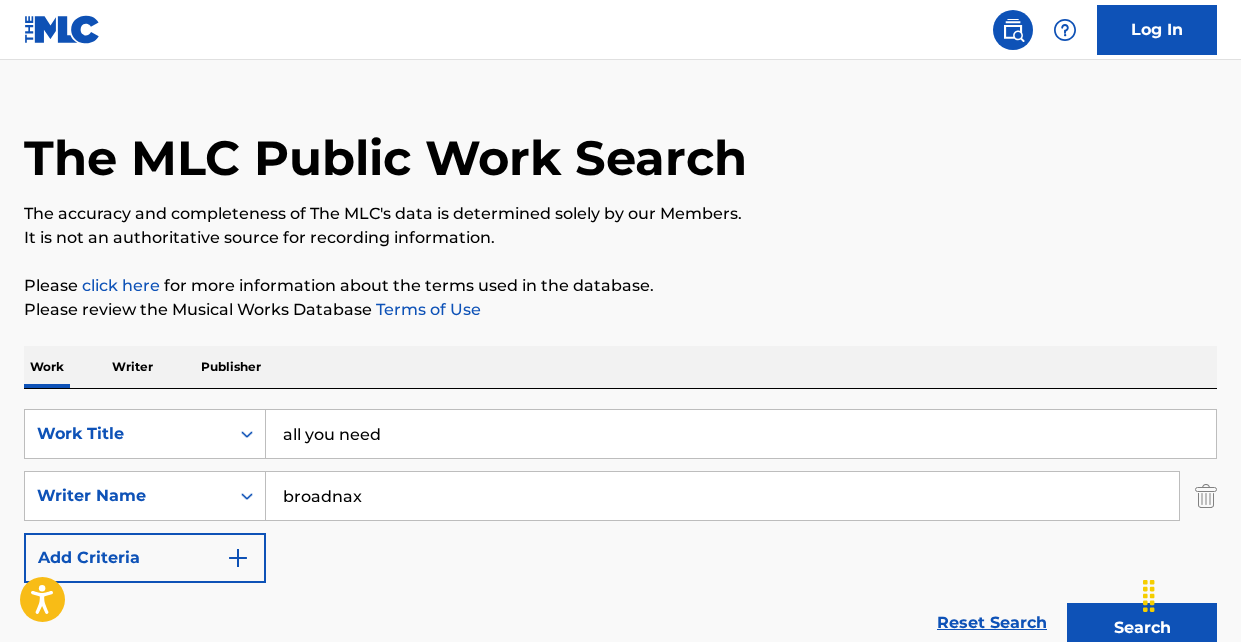 scroll, scrollTop: 0, scrollLeft: 0, axis: both 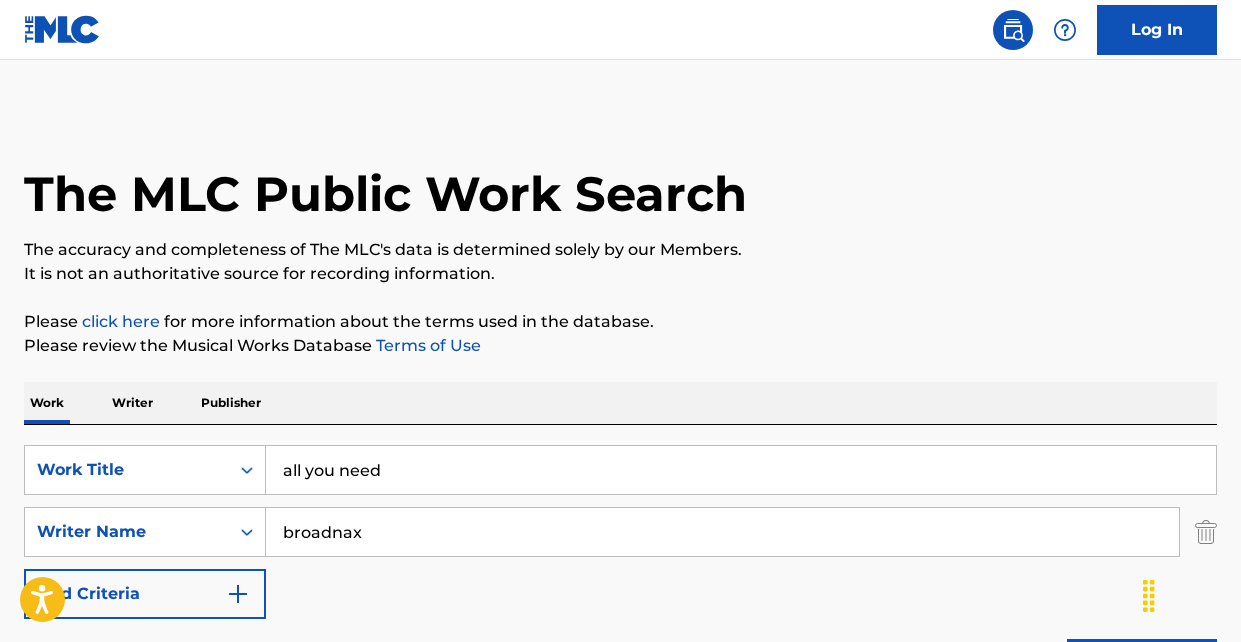 click on "all you need" at bounding box center (741, 470) 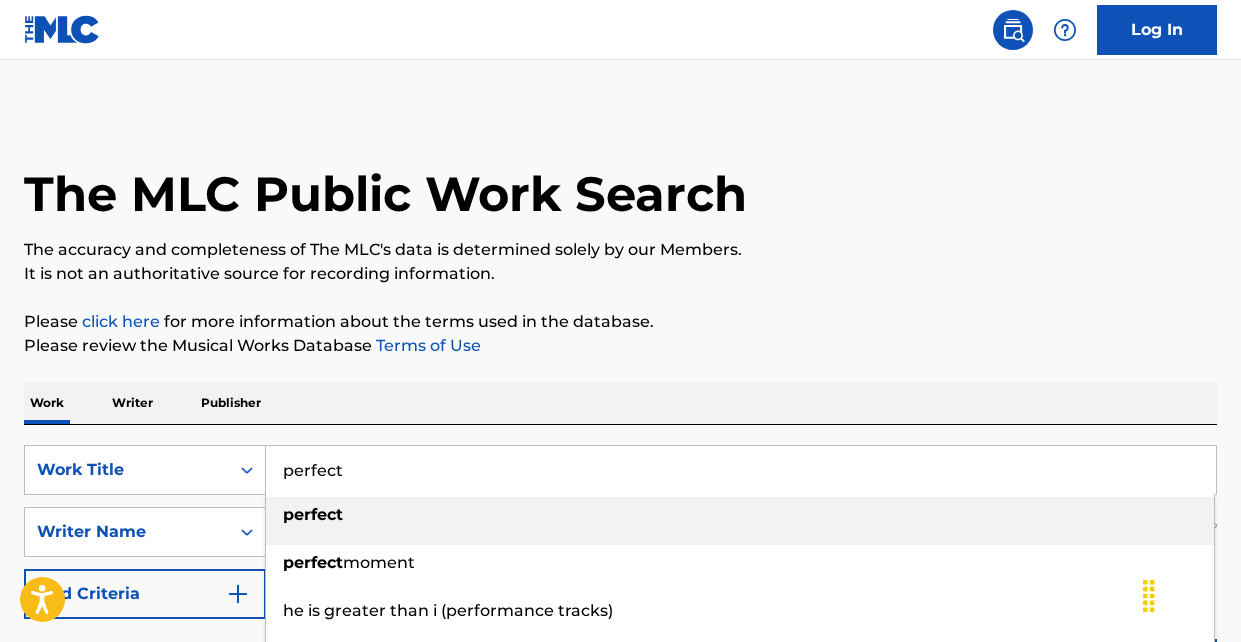 type on "perfect" 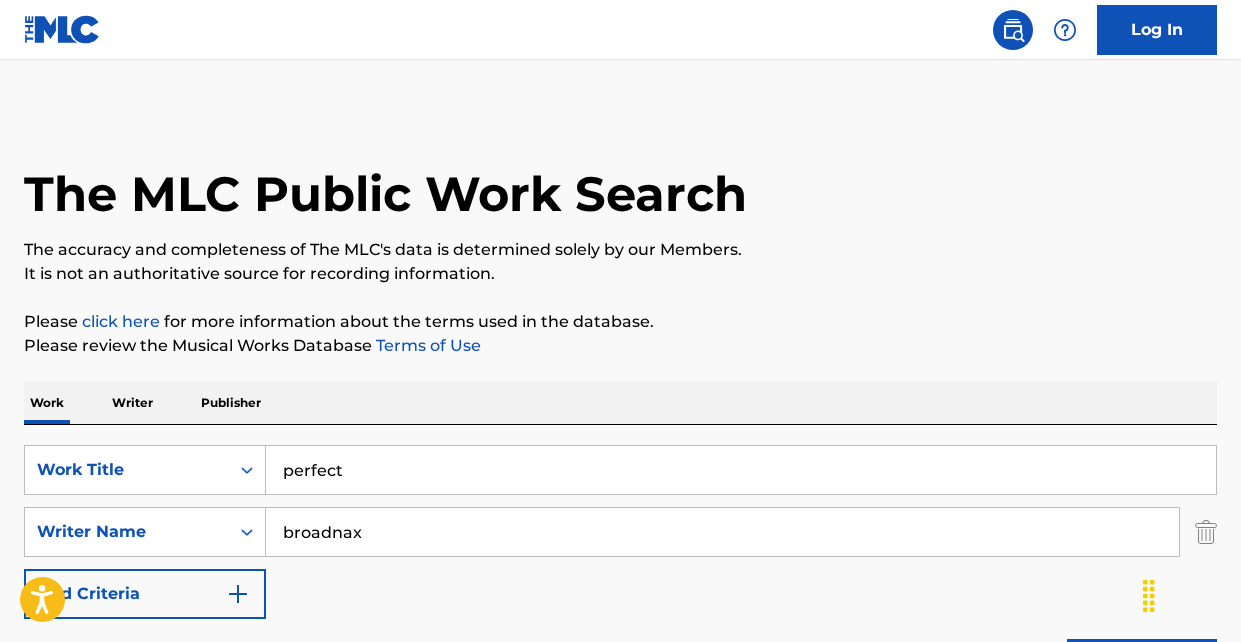 click on "Work Writer Publisher" at bounding box center (620, 403) 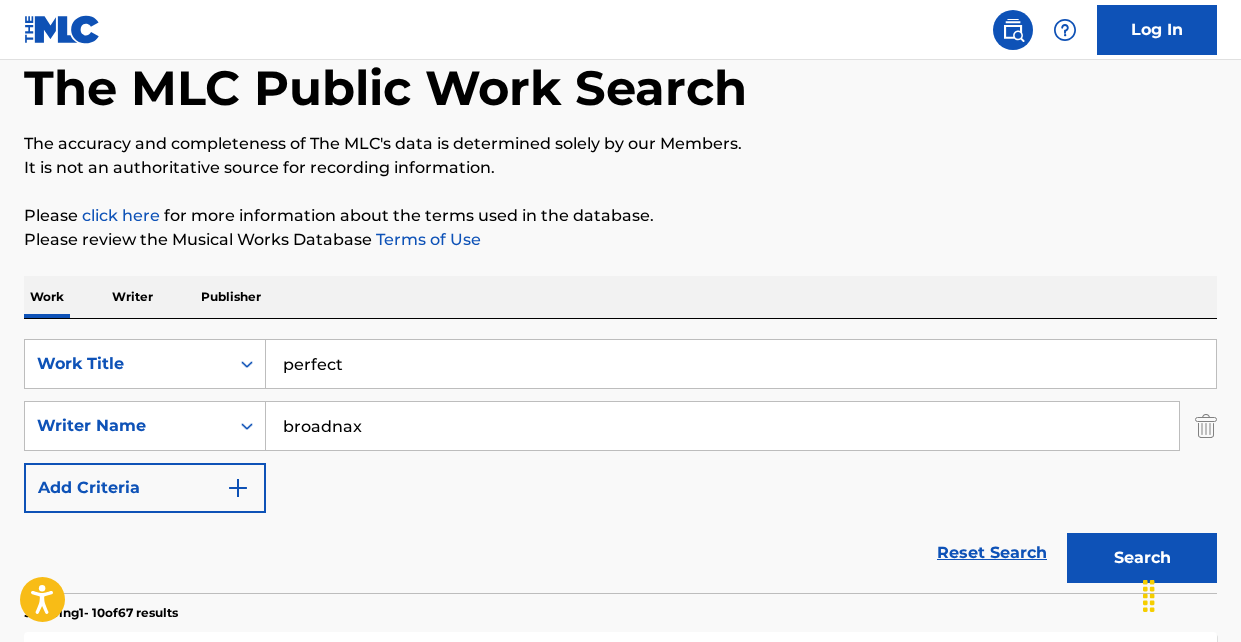 scroll, scrollTop: 124, scrollLeft: 0, axis: vertical 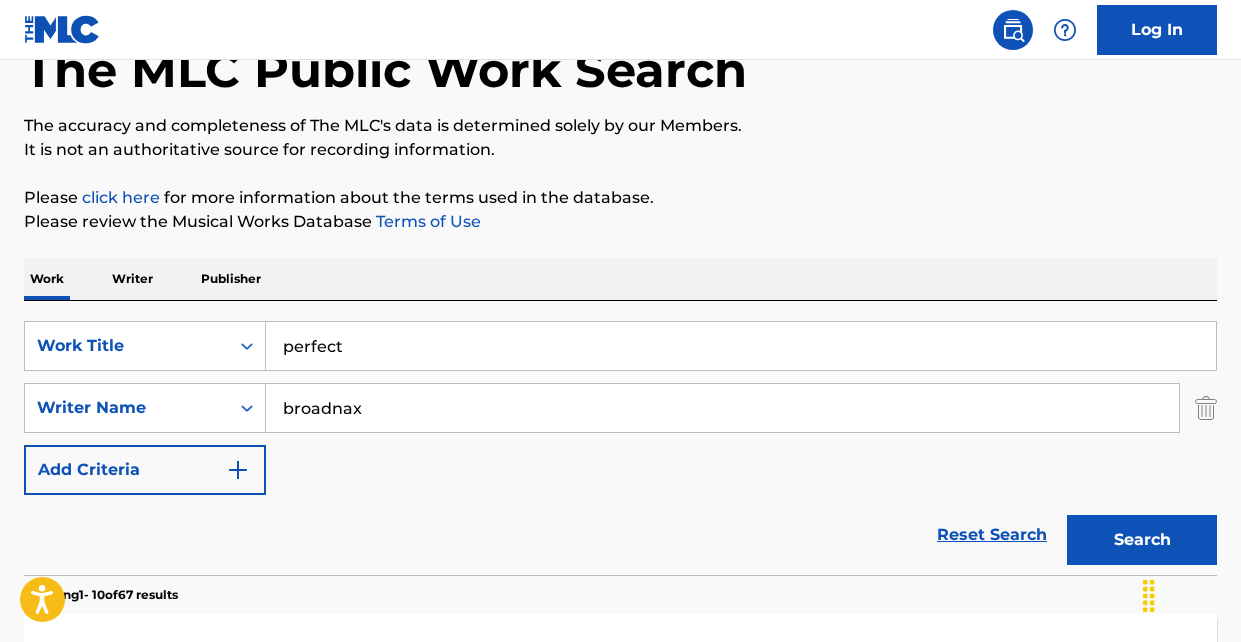 click on "Search" at bounding box center [1142, 540] 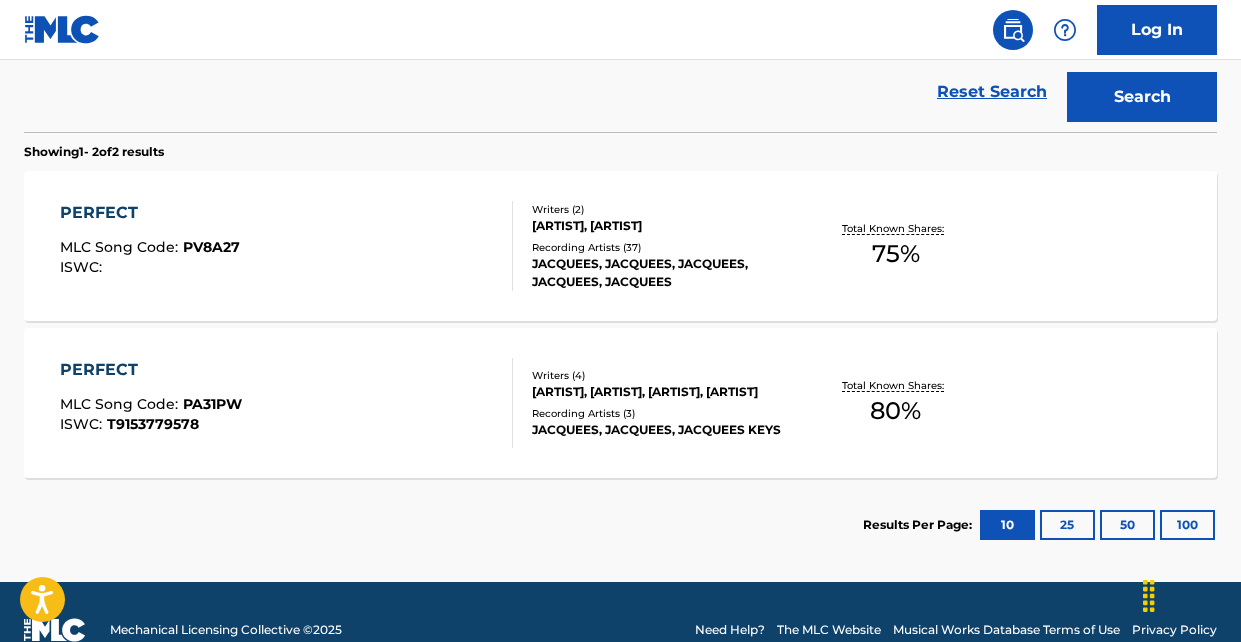 scroll, scrollTop: 569, scrollLeft: 0, axis: vertical 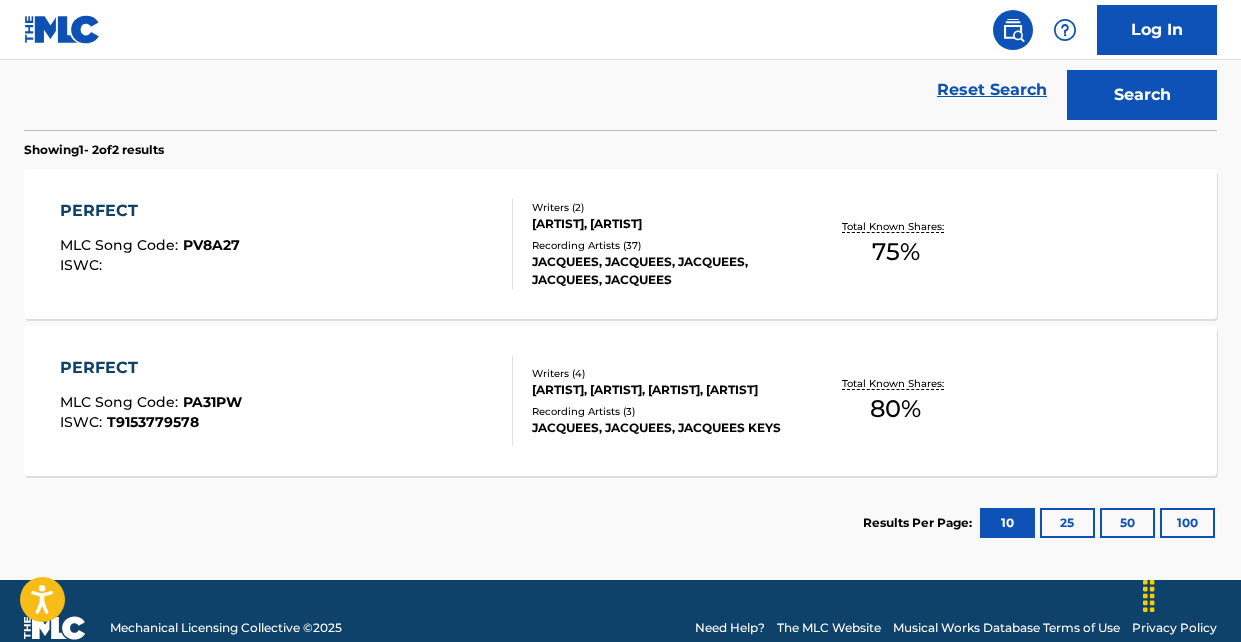 click on "PERFECT" at bounding box center [150, 211] 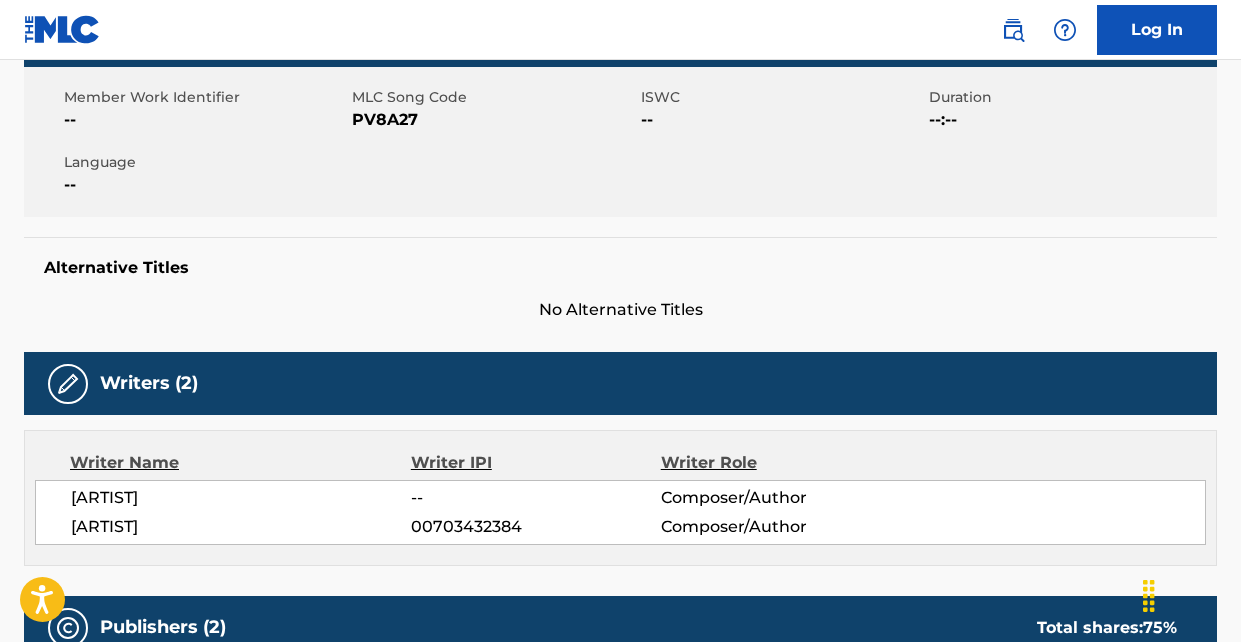 scroll, scrollTop: 0, scrollLeft: 0, axis: both 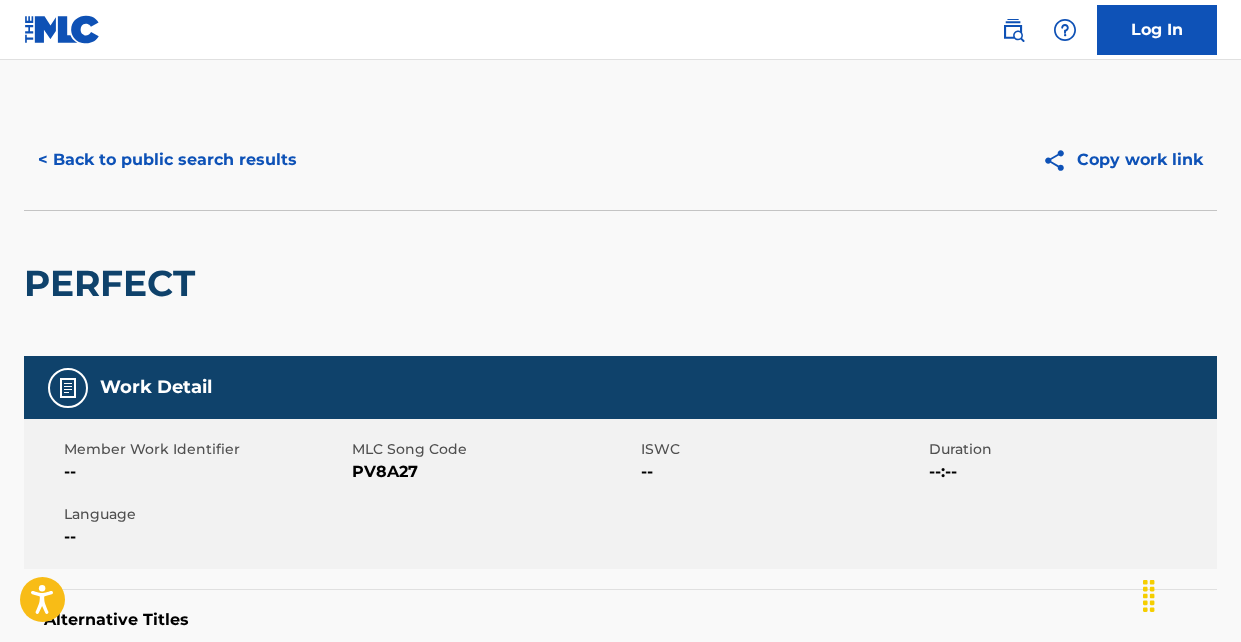 click on "< Back to public search results" at bounding box center [167, 160] 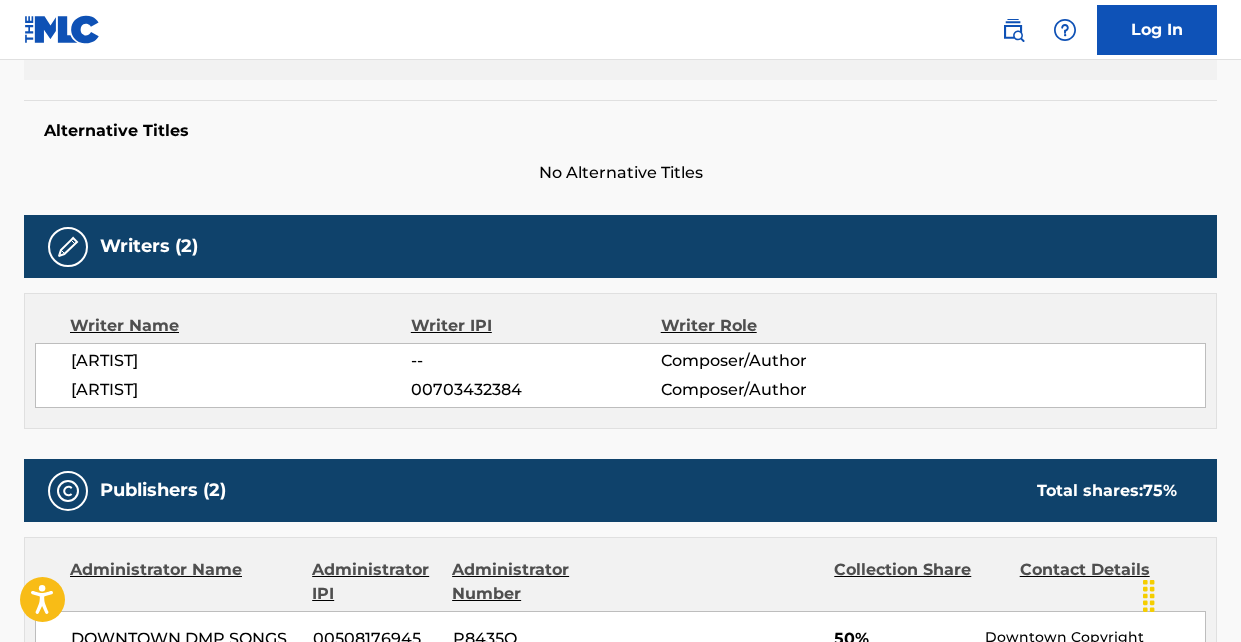 scroll, scrollTop: 603, scrollLeft: 0, axis: vertical 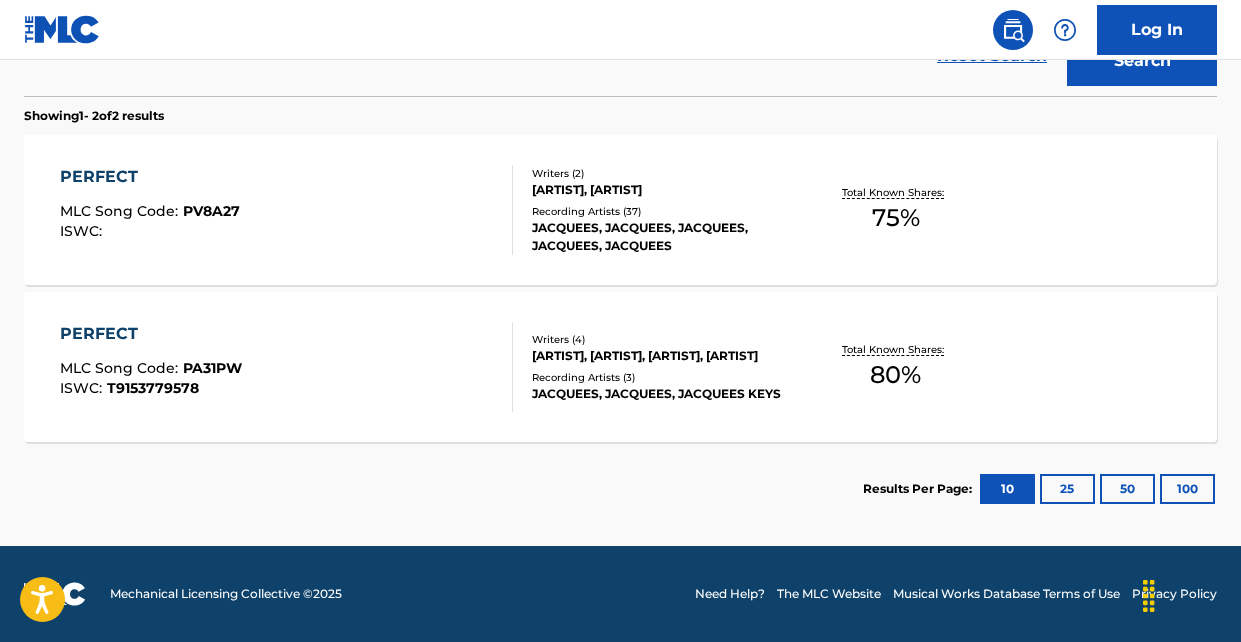 click on "PERFECT" at bounding box center [151, 334] 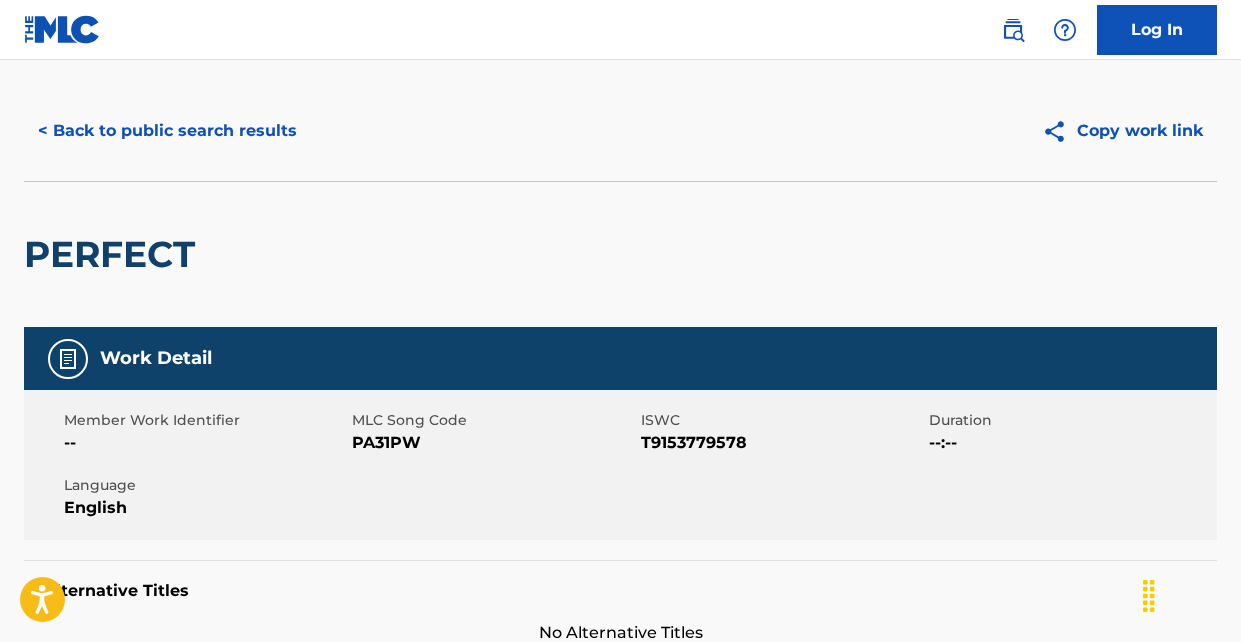 scroll, scrollTop: 0, scrollLeft: 0, axis: both 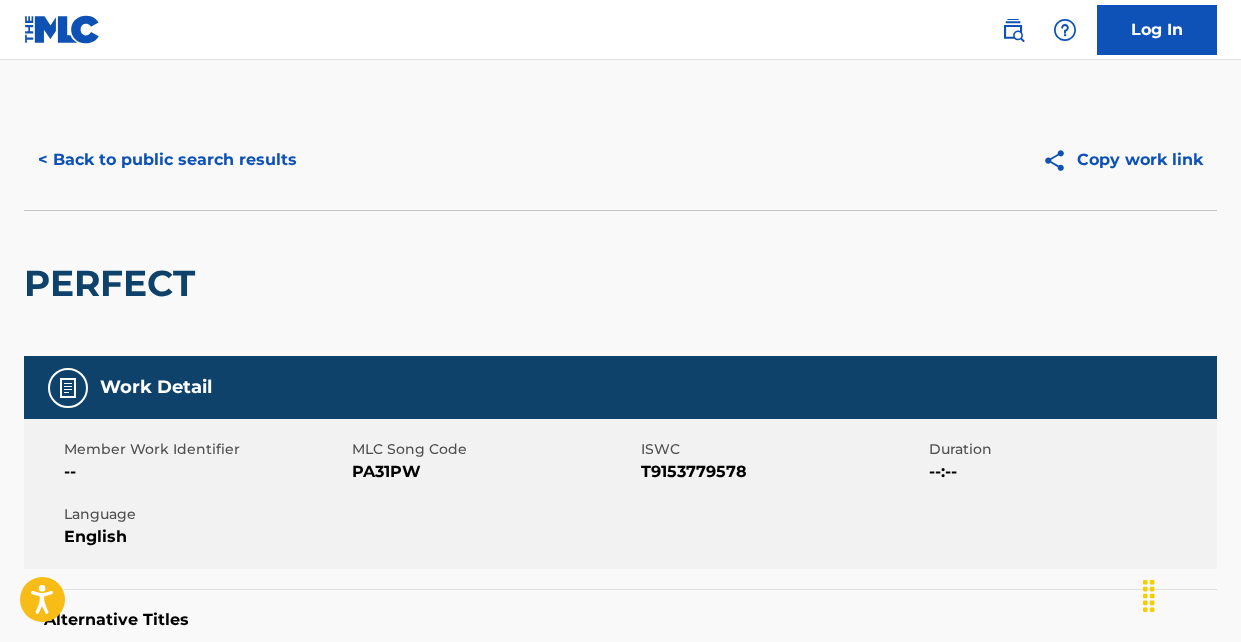 click on "PA31PW" at bounding box center [493, 472] 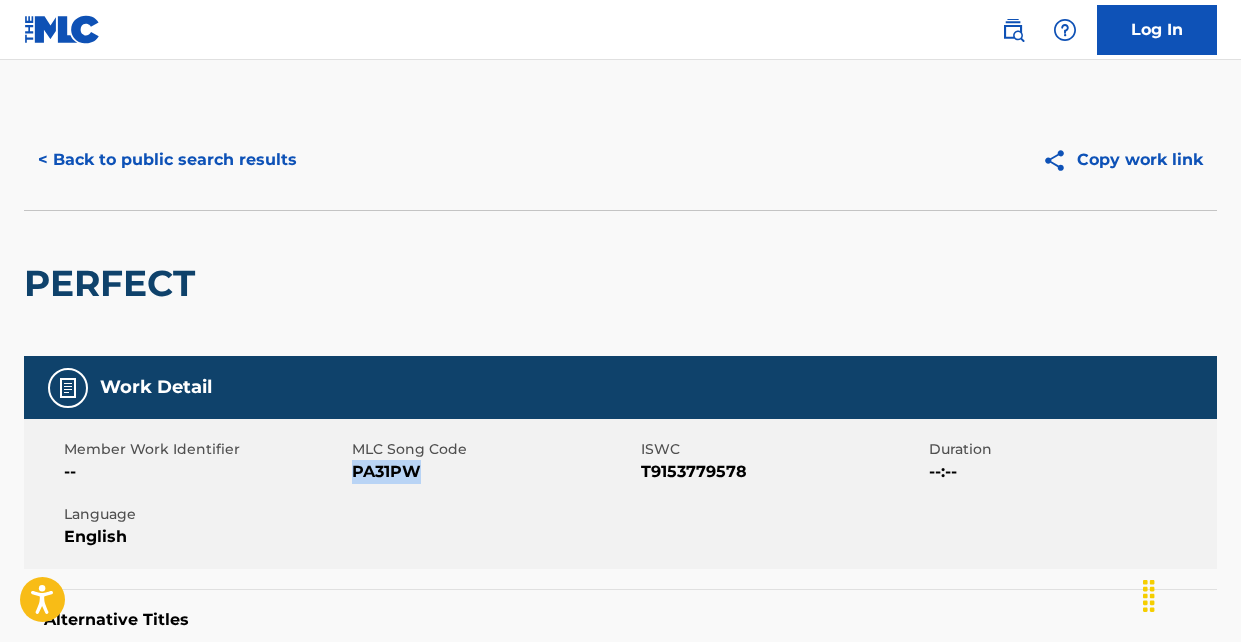 click on "PA31PW" at bounding box center [493, 472] 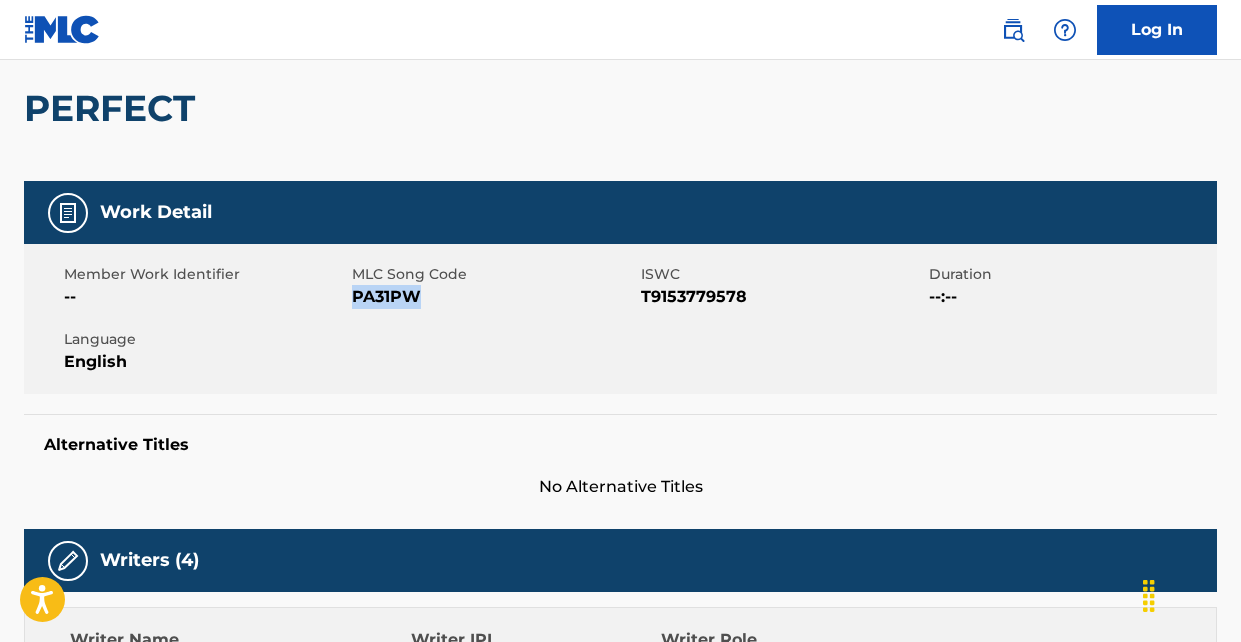 scroll, scrollTop: 0, scrollLeft: 0, axis: both 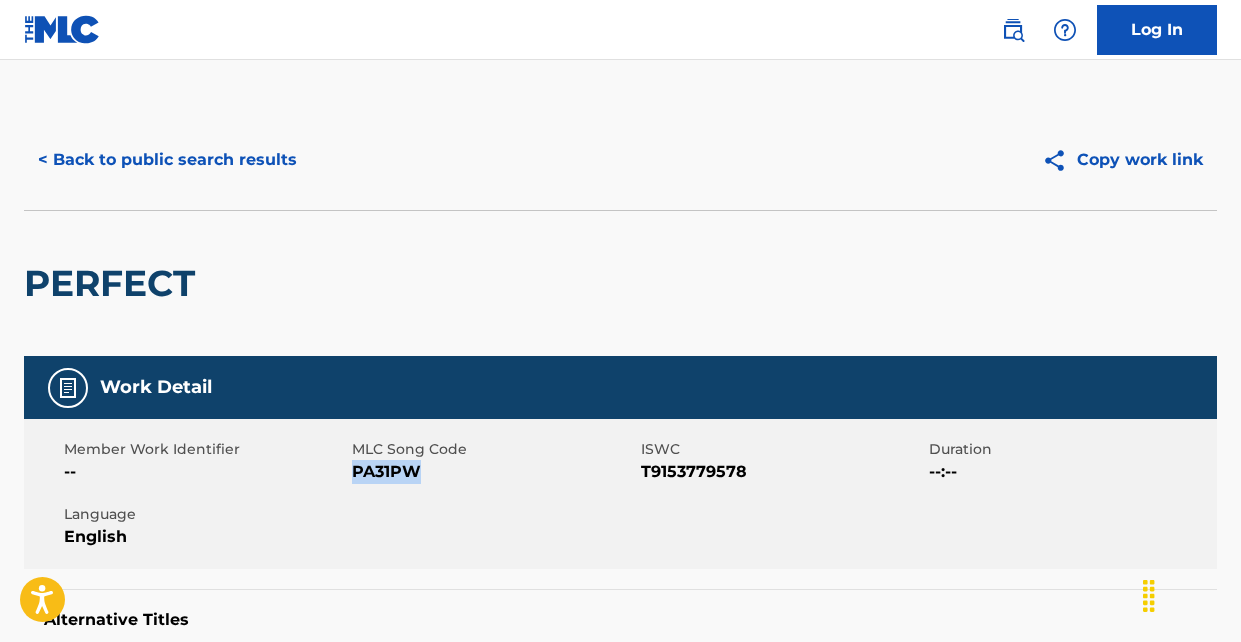 click on "< Back to public search results" at bounding box center [167, 160] 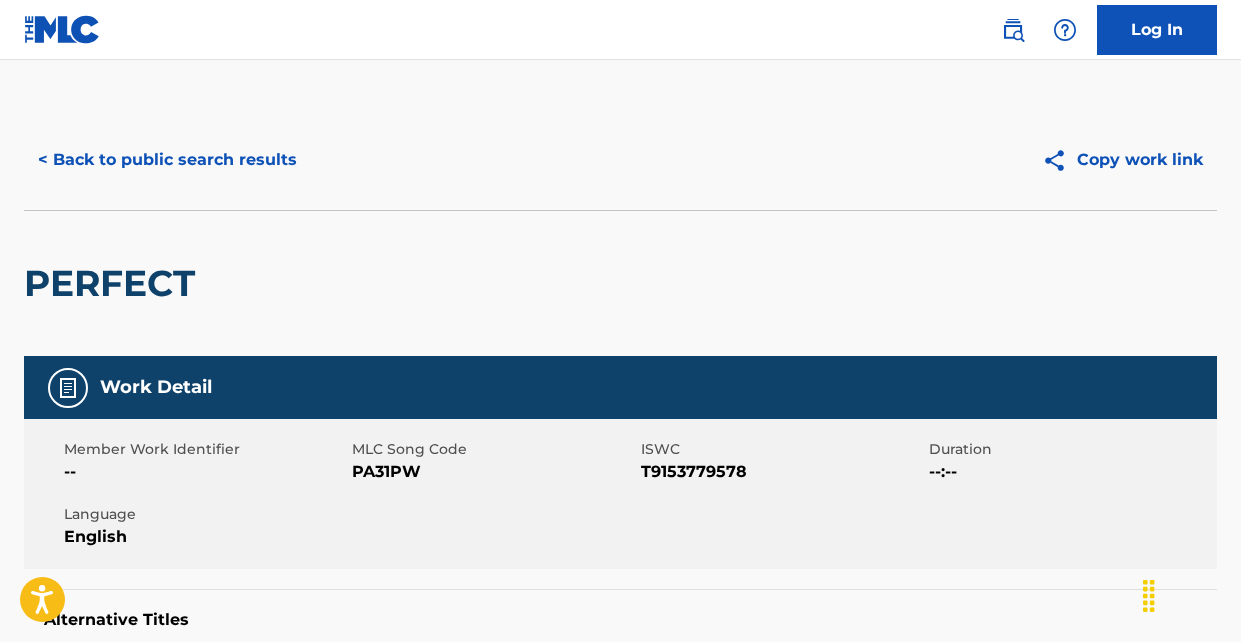 scroll, scrollTop: 603, scrollLeft: 0, axis: vertical 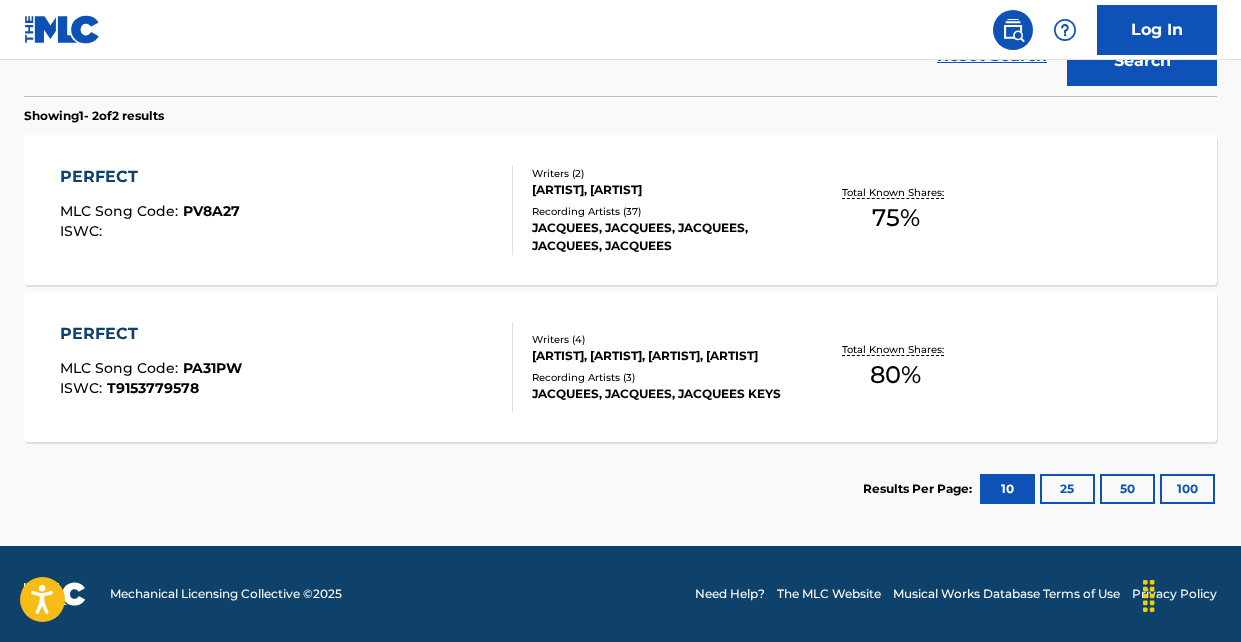 click on "PERFECT" at bounding box center (150, 177) 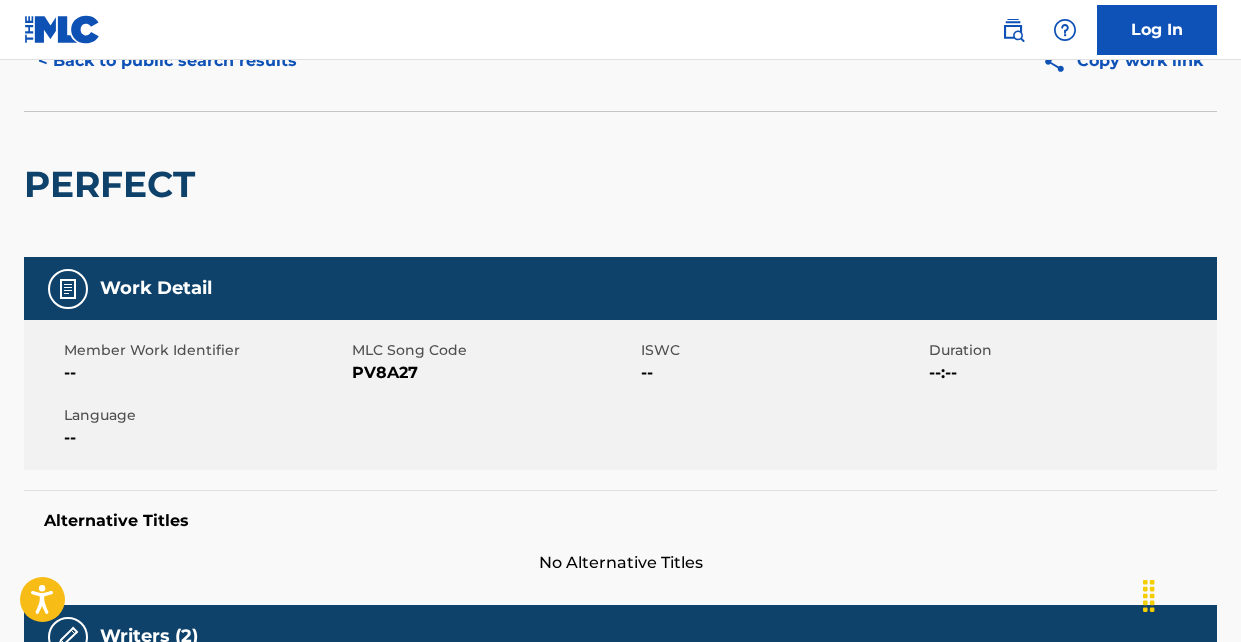 scroll, scrollTop: 126, scrollLeft: 0, axis: vertical 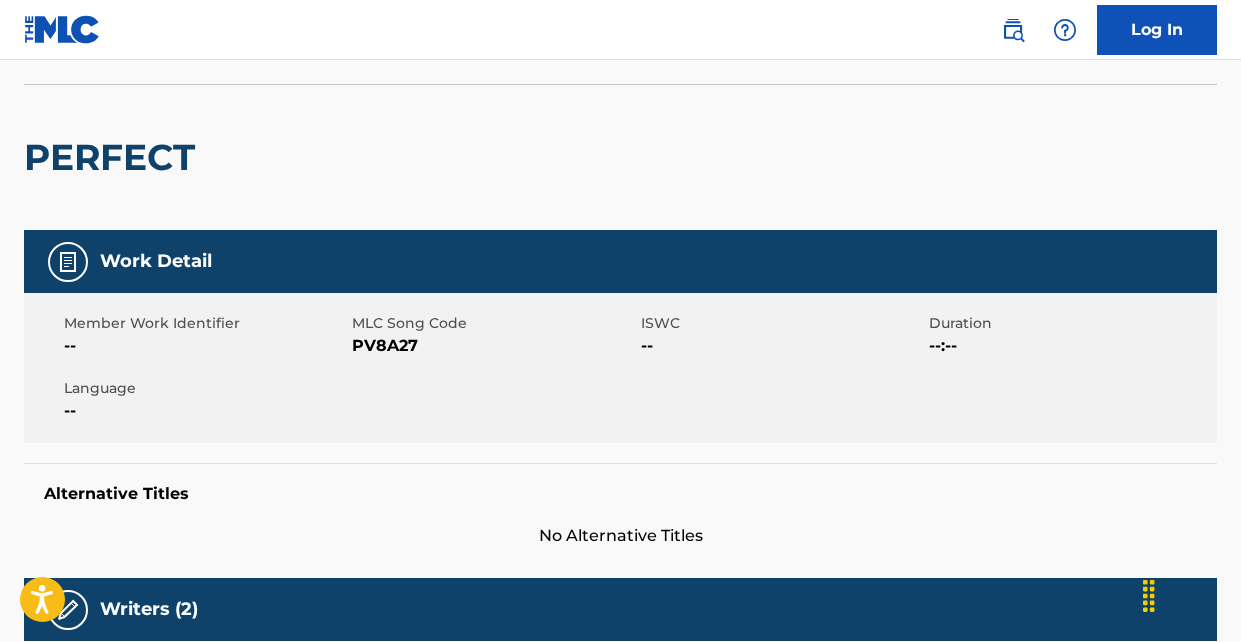 click on "PV8A27" at bounding box center [493, 346] 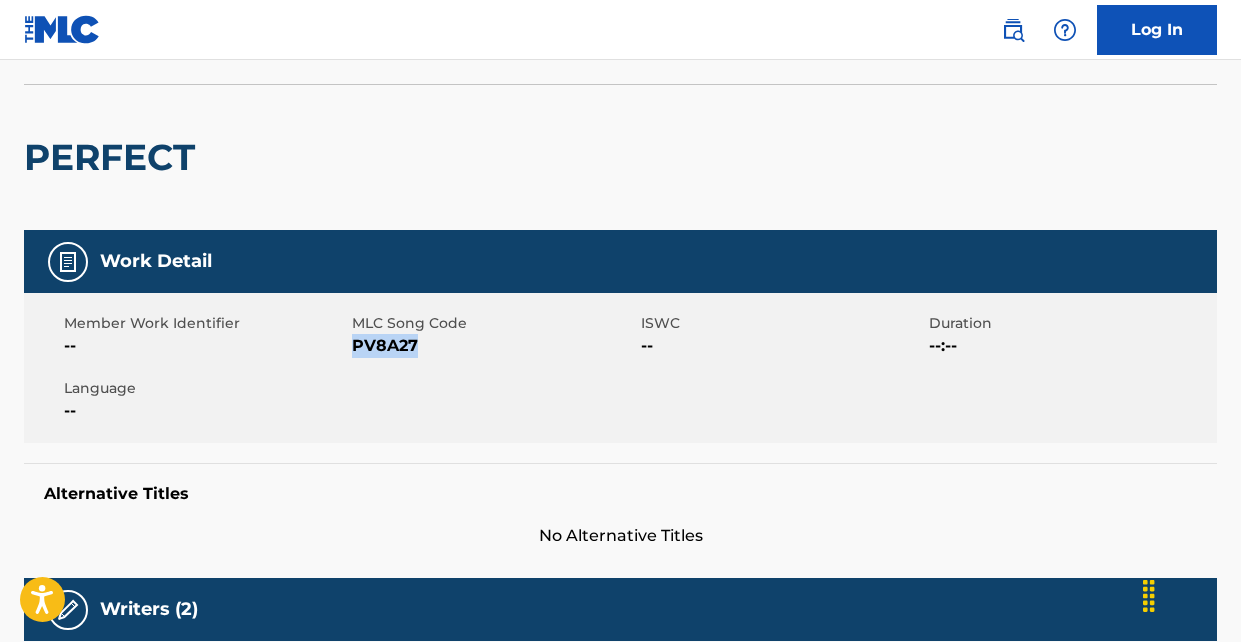 click on "PV8A27" at bounding box center [493, 346] 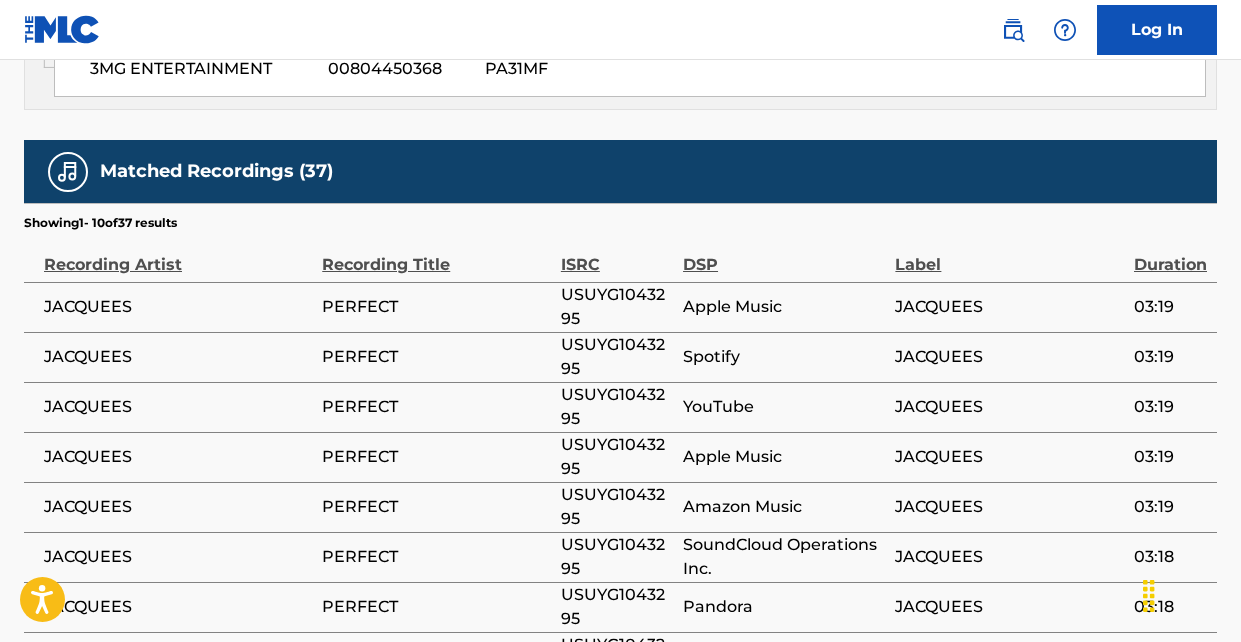 scroll, scrollTop: 1601, scrollLeft: 0, axis: vertical 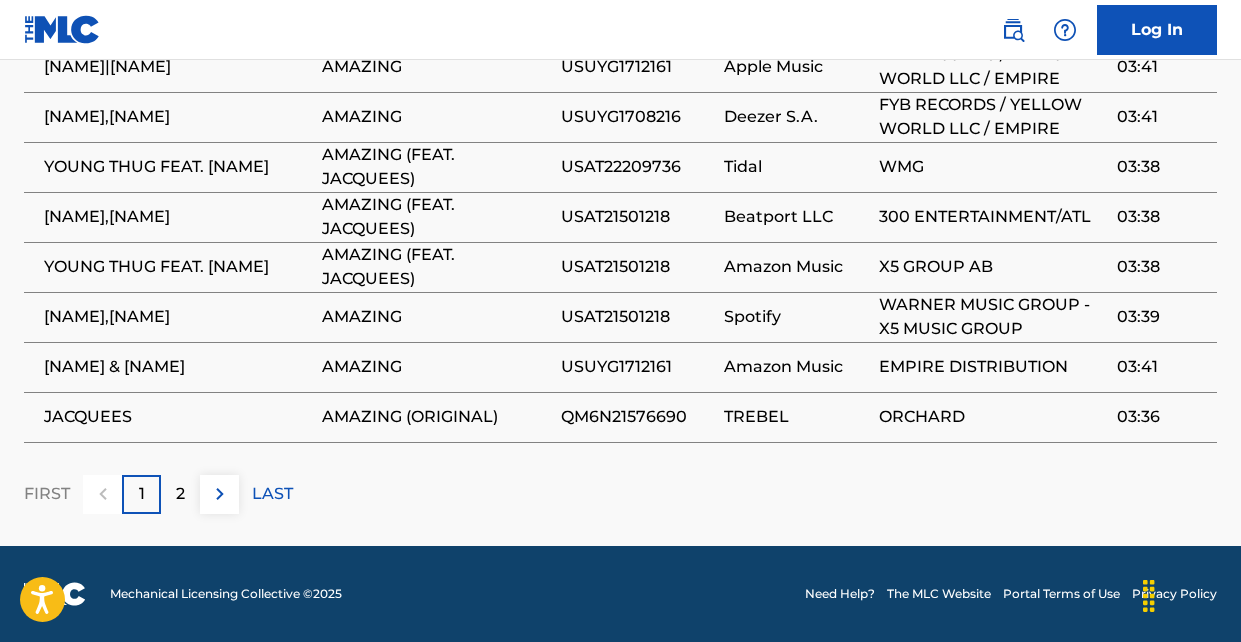 click on "2" at bounding box center (180, 494) 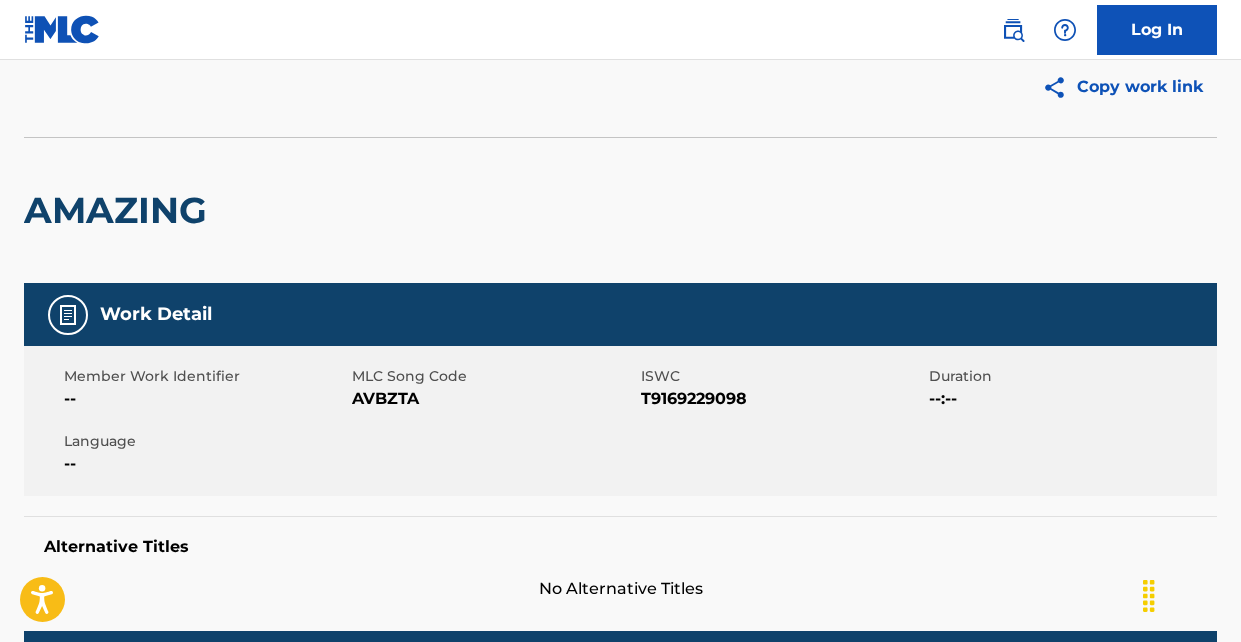 scroll, scrollTop: 120, scrollLeft: 0, axis: vertical 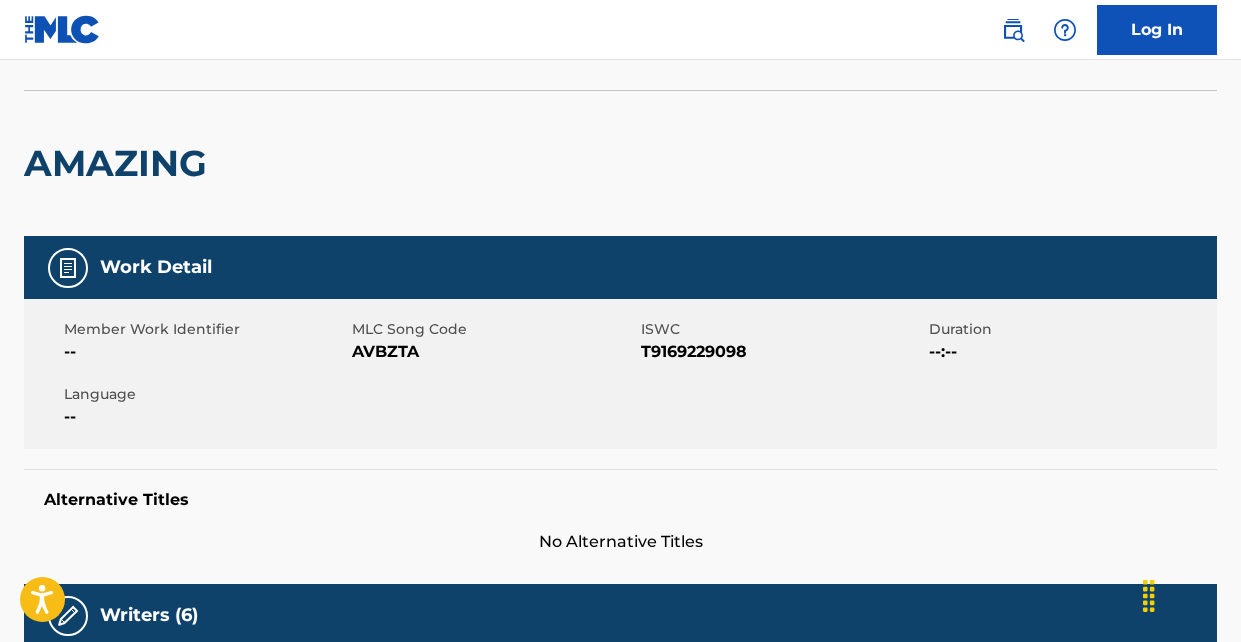 click on "AVBZTA" at bounding box center (493, 352) 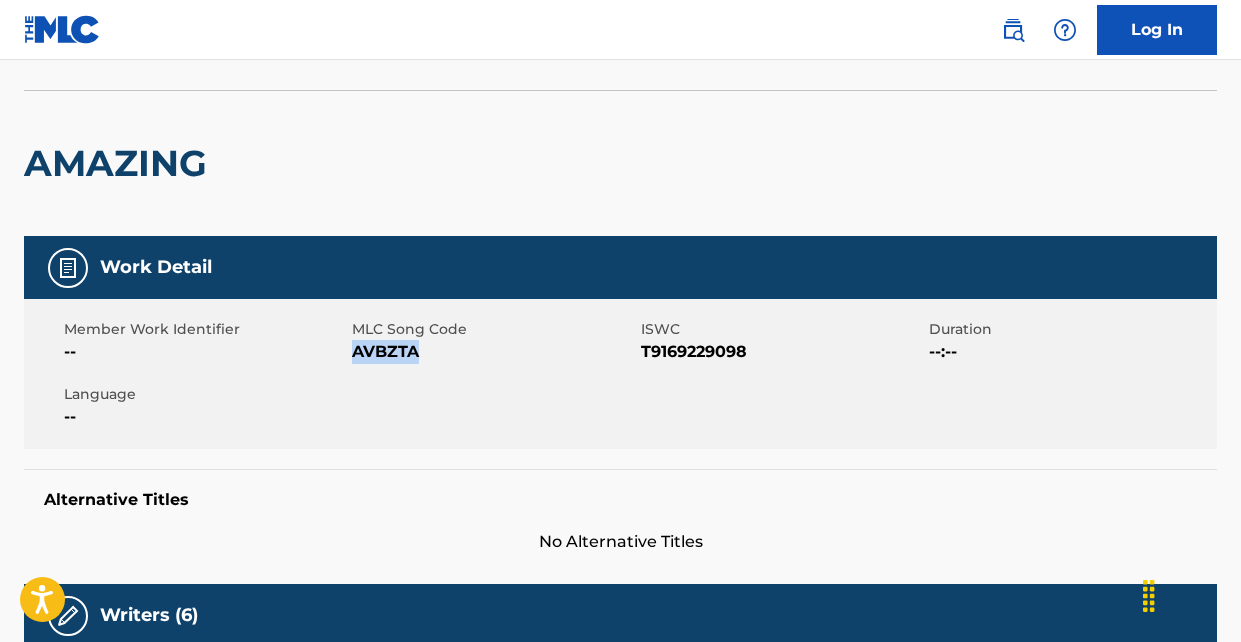 click on "AVBZTA" at bounding box center (493, 352) 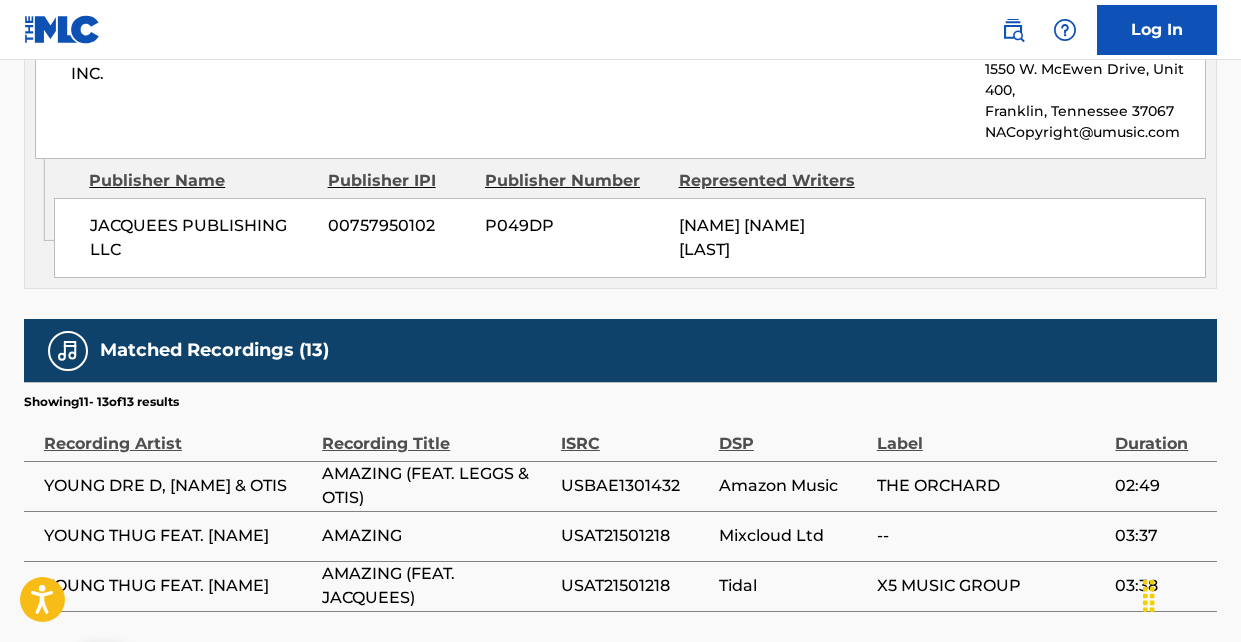 scroll, scrollTop: 2612, scrollLeft: 0, axis: vertical 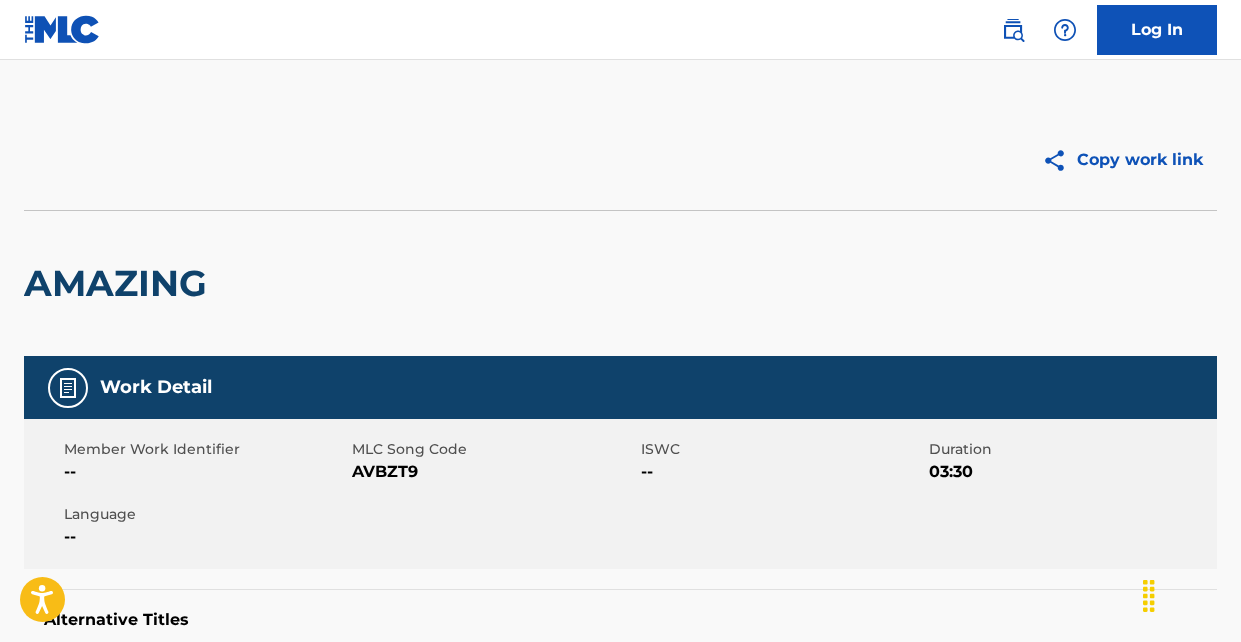 click on "AVBZT9" at bounding box center (493, 472) 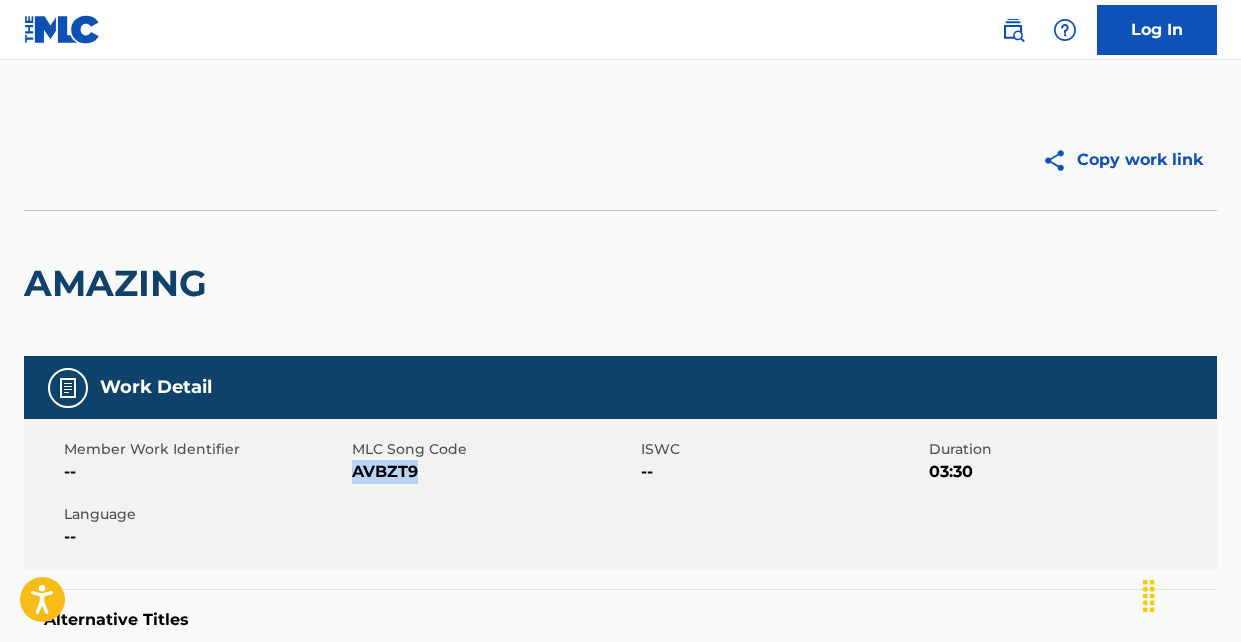 click on "AVBZT9" at bounding box center (493, 472) 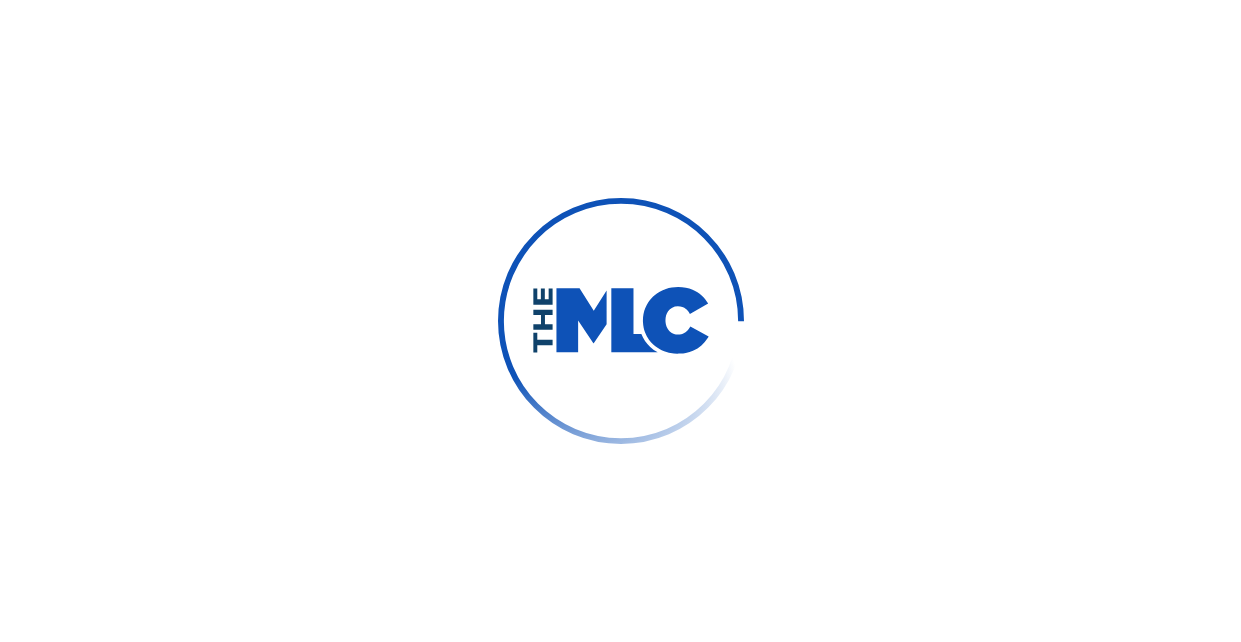 scroll, scrollTop: 0, scrollLeft: 0, axis: both 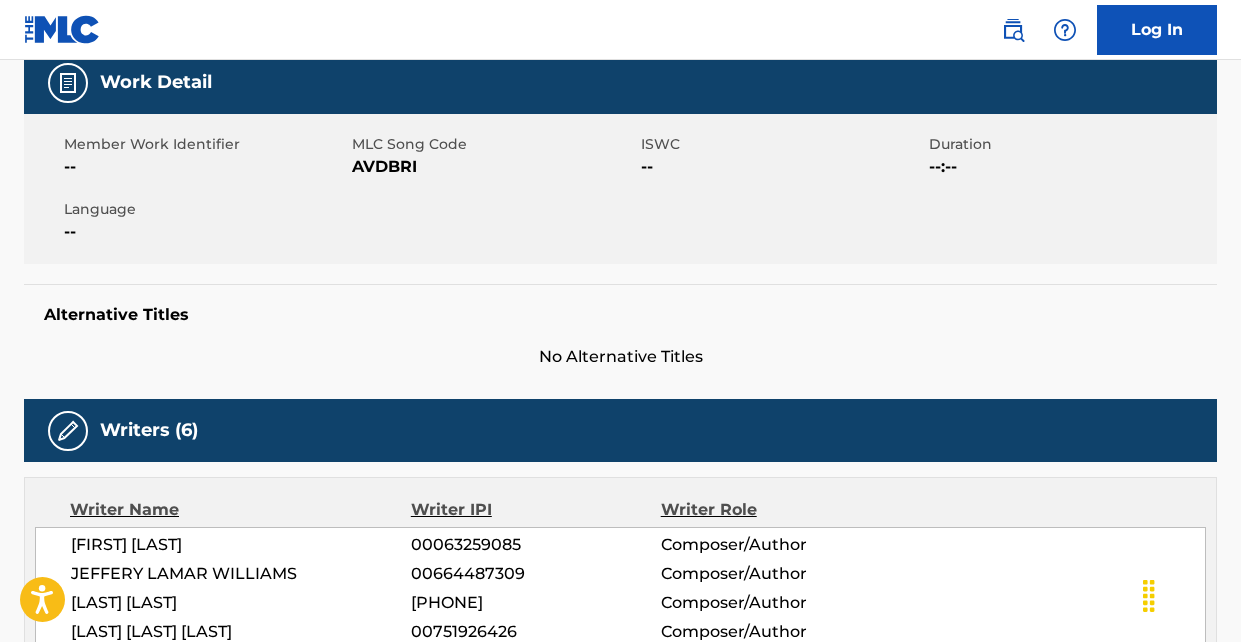 click on "AVDBRI" at bounding box center (493, 167) 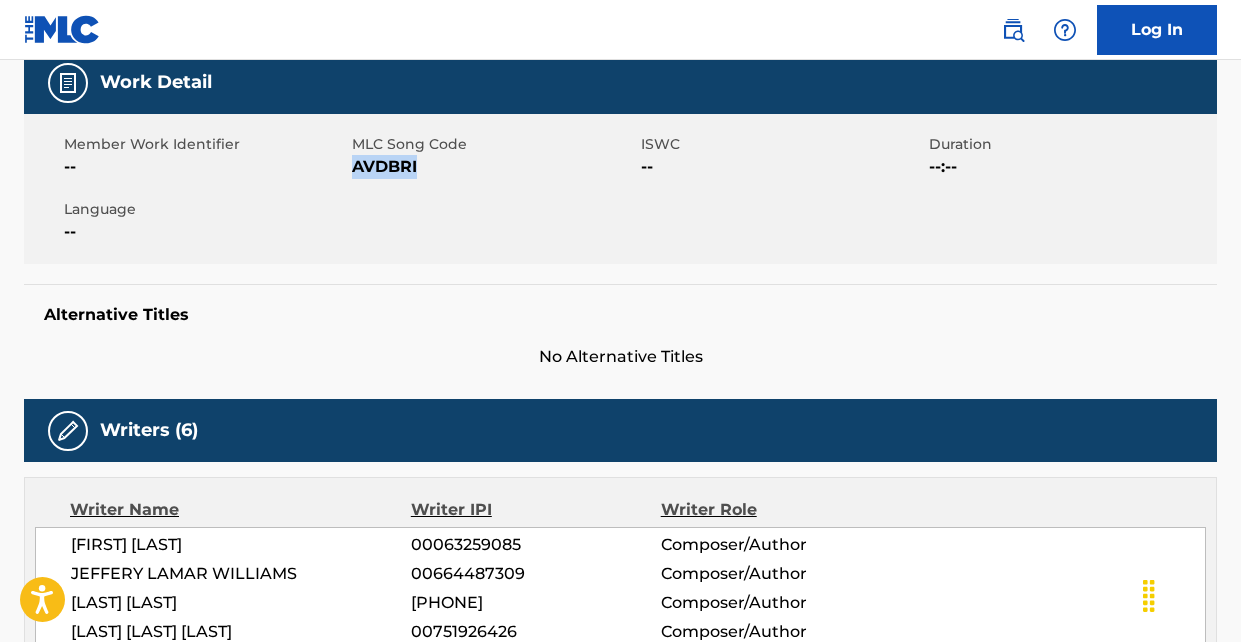 click on "AVDBRI" at bounding box center [493, 167] 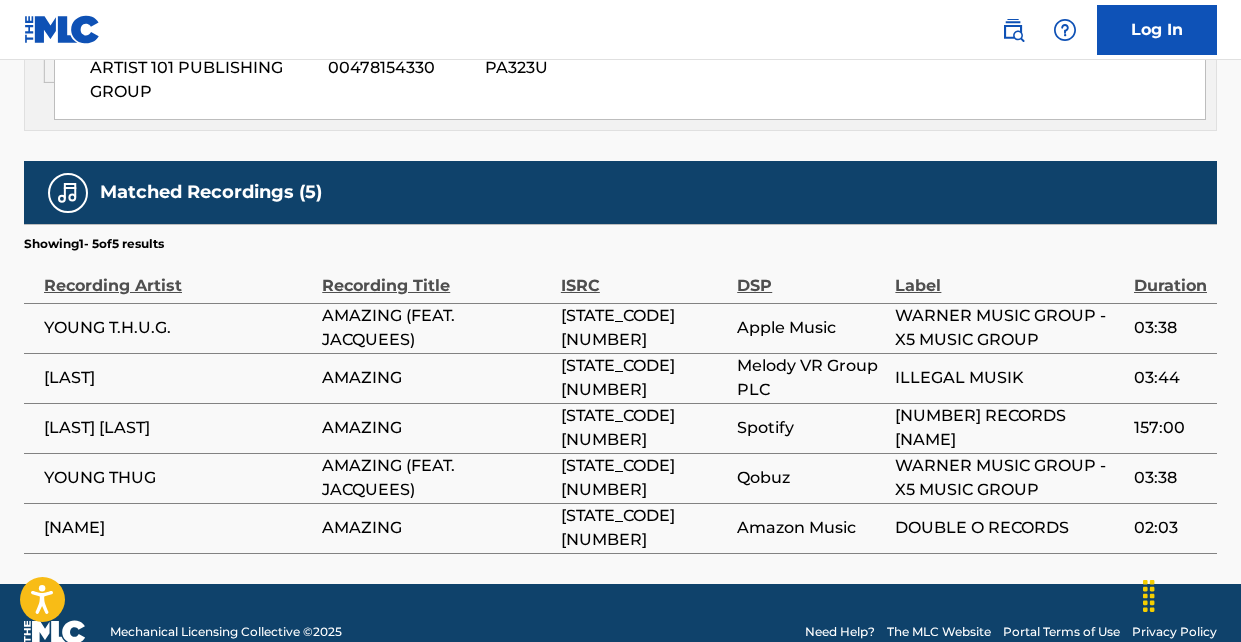 scroll, scrollTop: 2168, scrollLeft: 0, axis: vertical 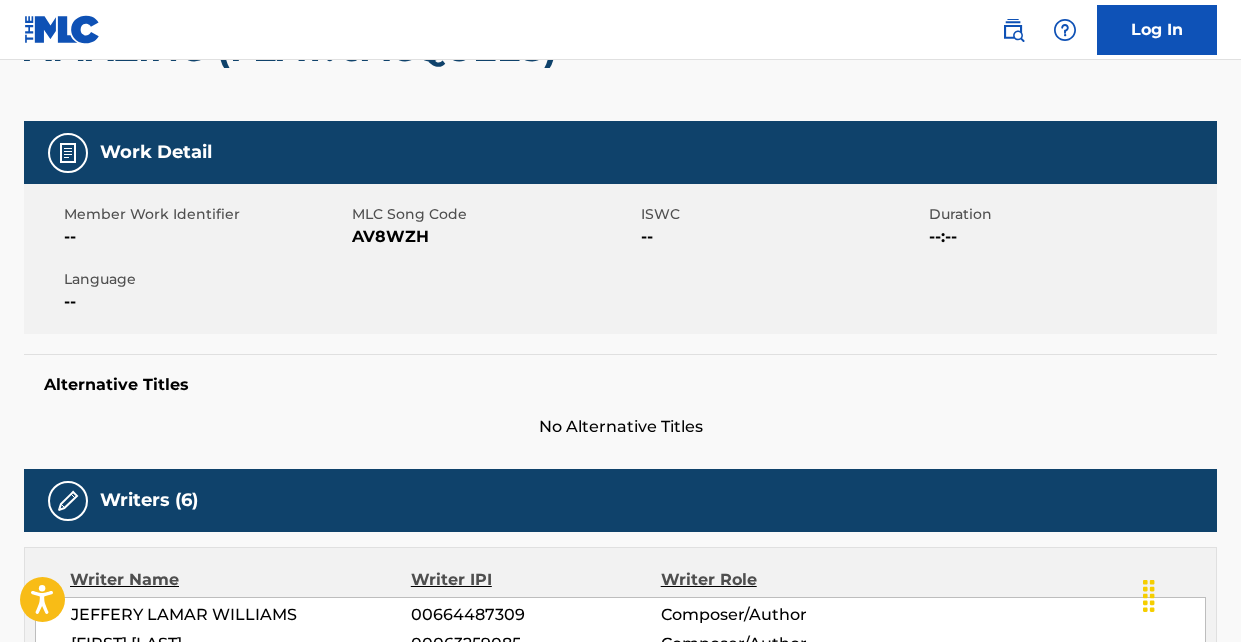 click on "AV8WZH" at bounding box center (493, 237) 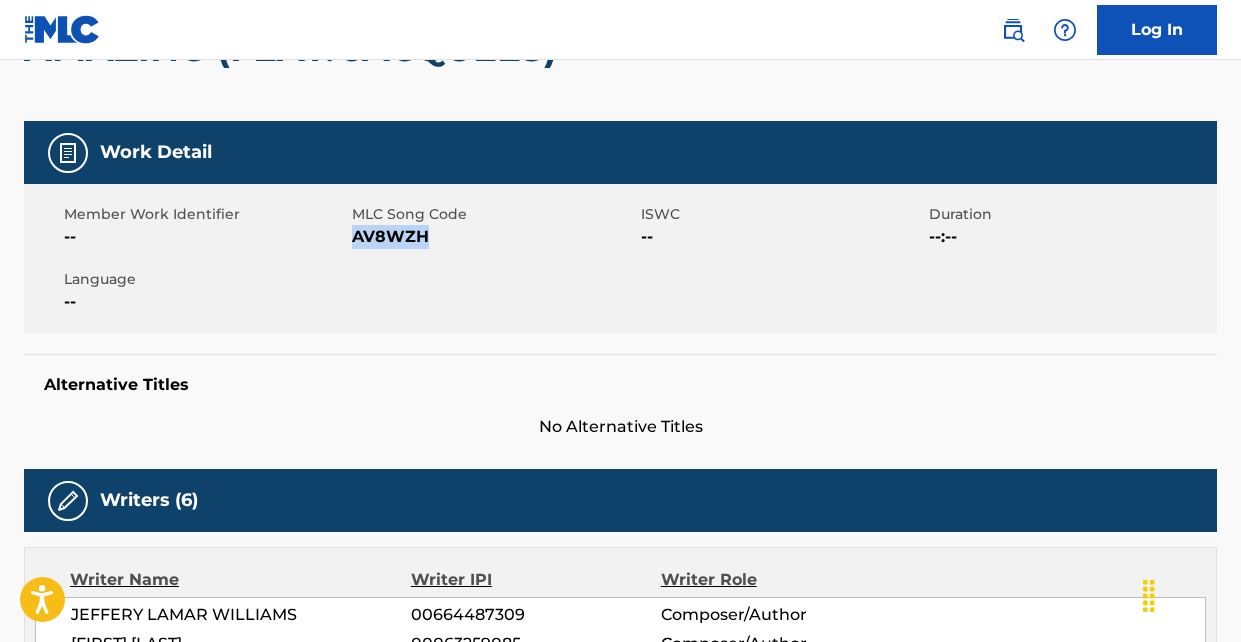 click on "AV8WZH" at bounding box center [493, 237] 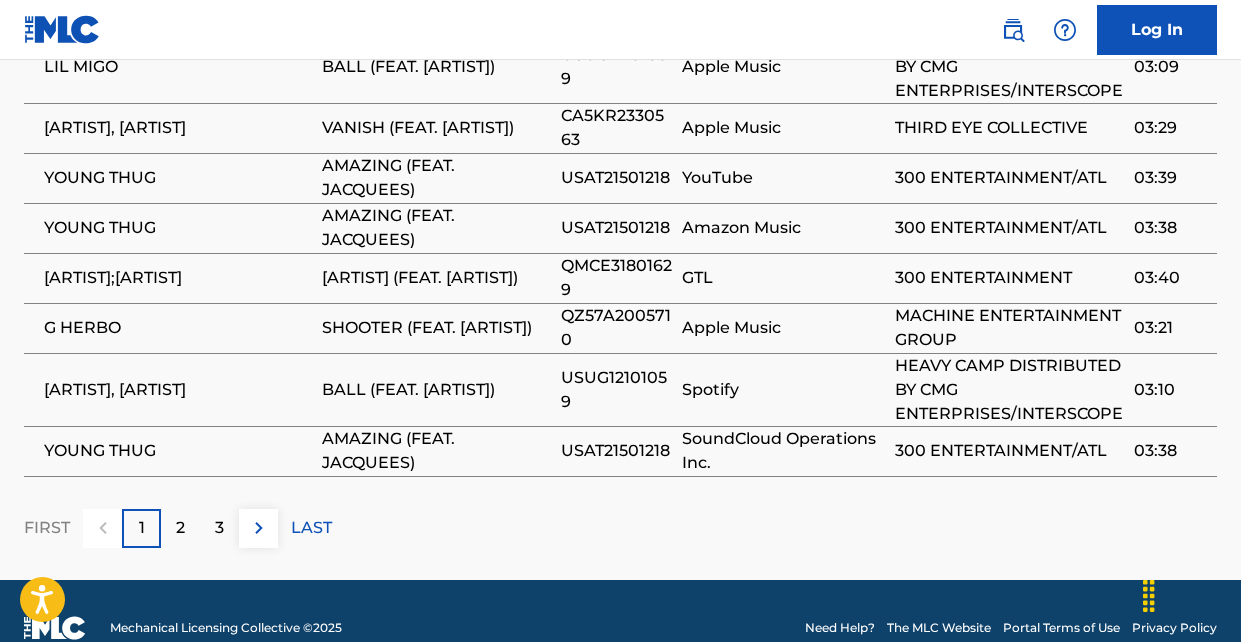 scroll, scrollTop: 3084, scrollLeft: 0, axis: vertical 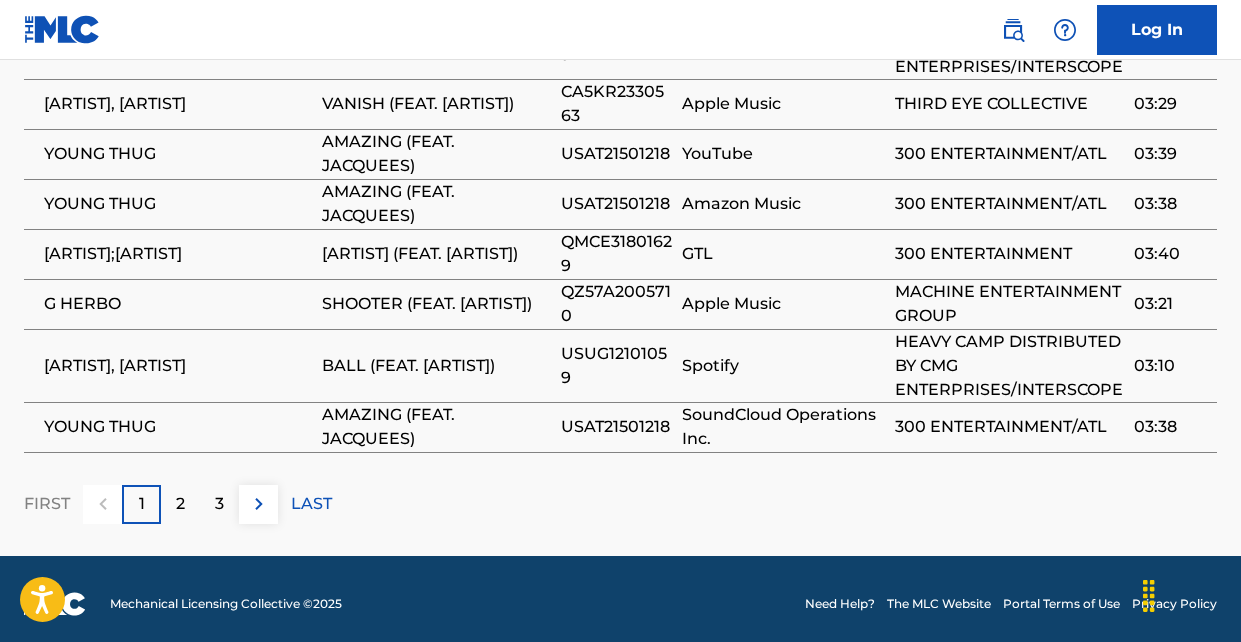 click on "2" at bounding box center [180, 504] 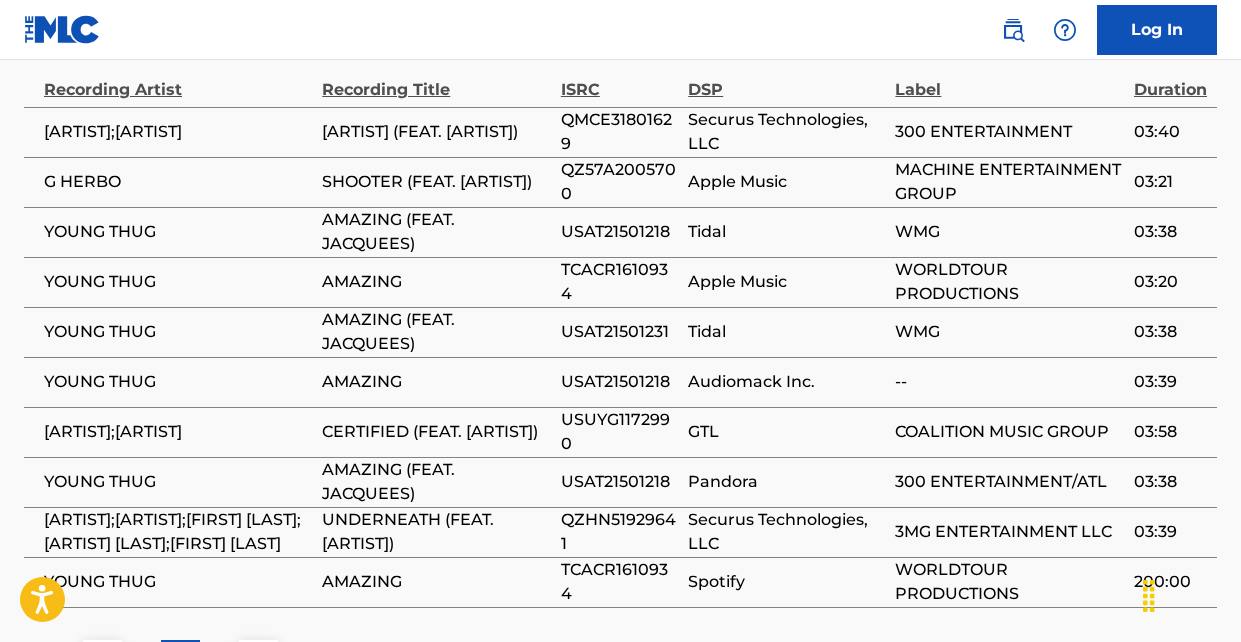 scroll, scrollTop: 2893, scrollLeft: 0, axis: vertical 